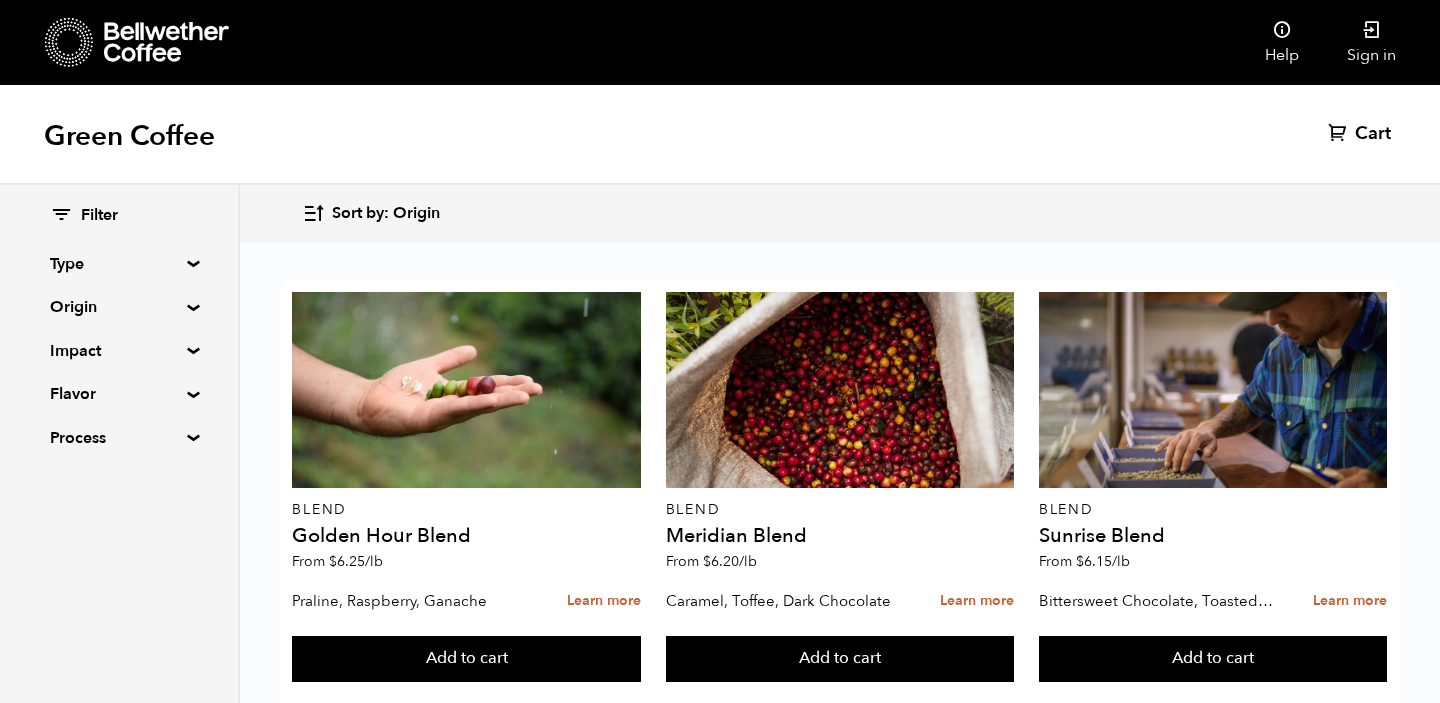 scroll, scrollTop: 1661, scrollLeft: 0, axis: vertical 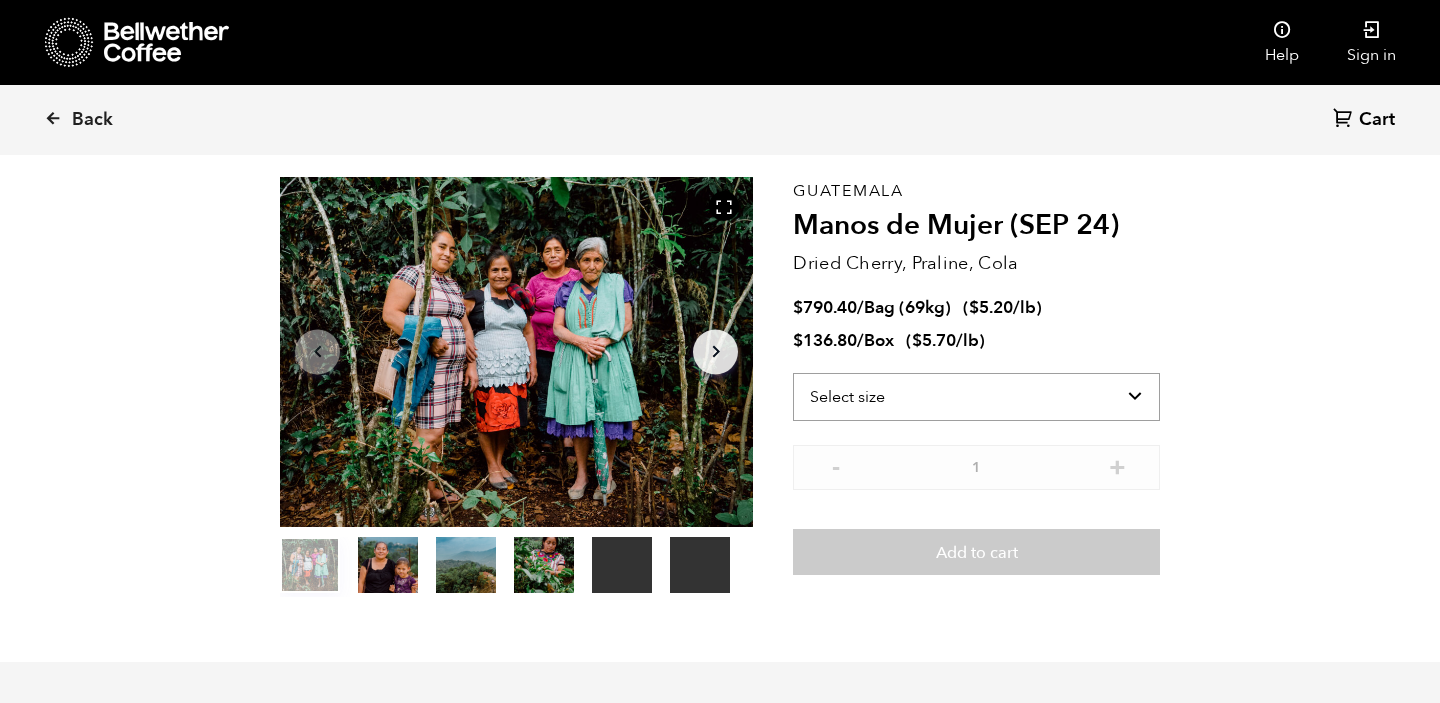click on "Select size   Bag (69kg) (152 lbs) Box (24 lbs)" at bounding box center (976, 397) 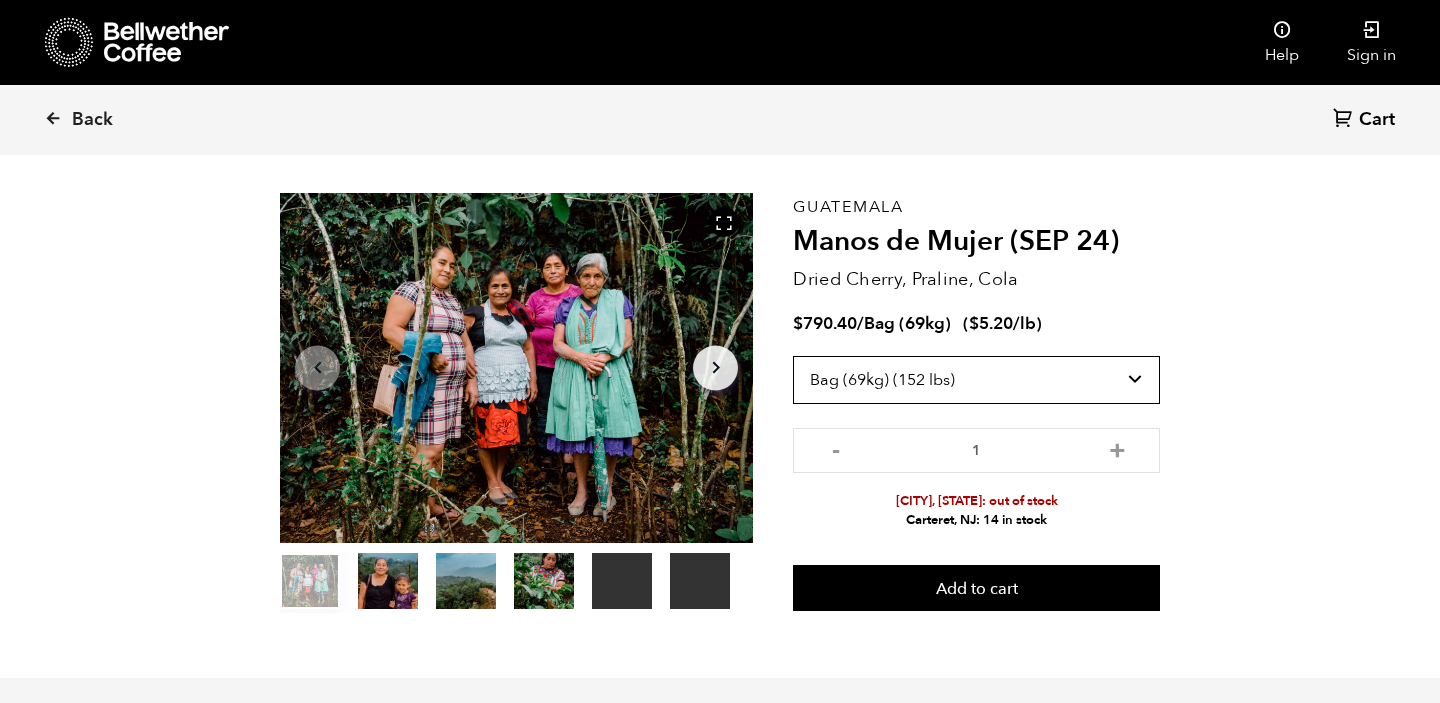 scroll, scrollTop: 69, scrollLeft: 0, axis: vertical 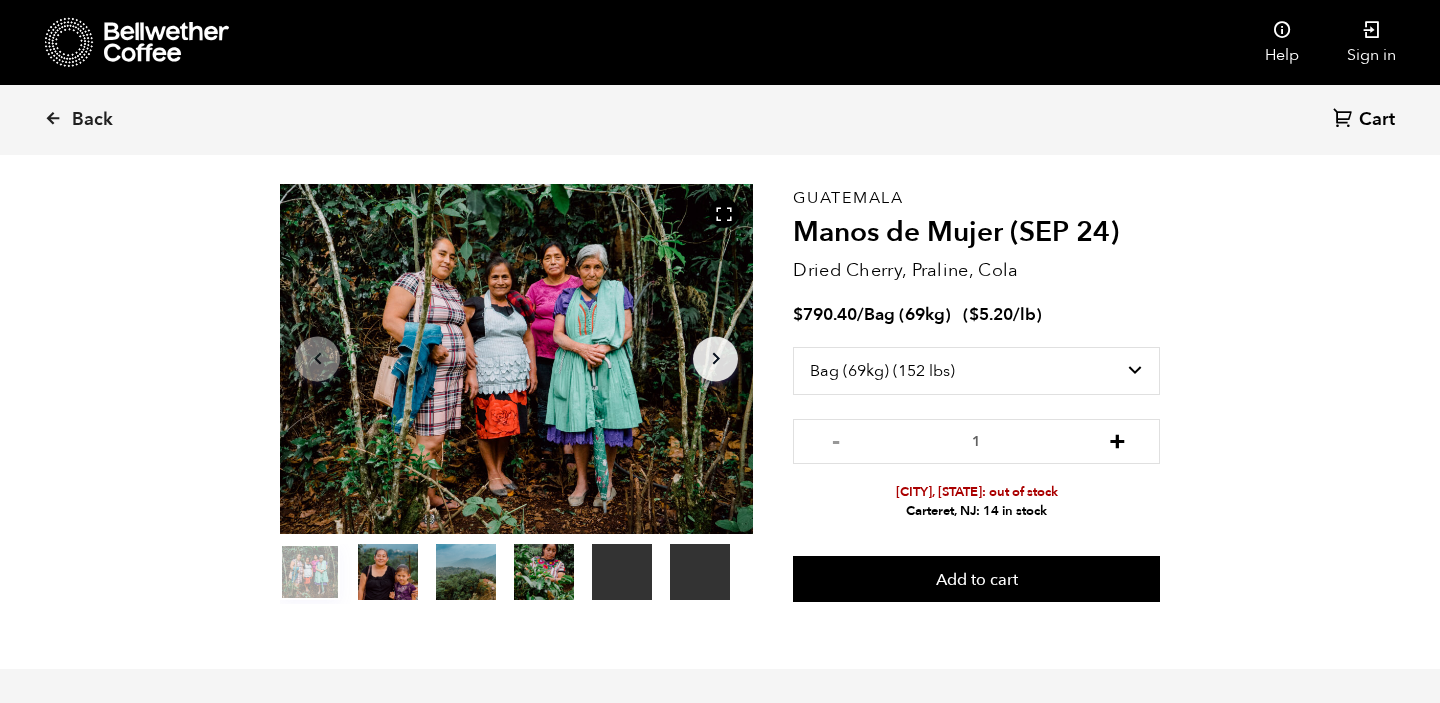 click on "+" at bounding box center [1117, 439] 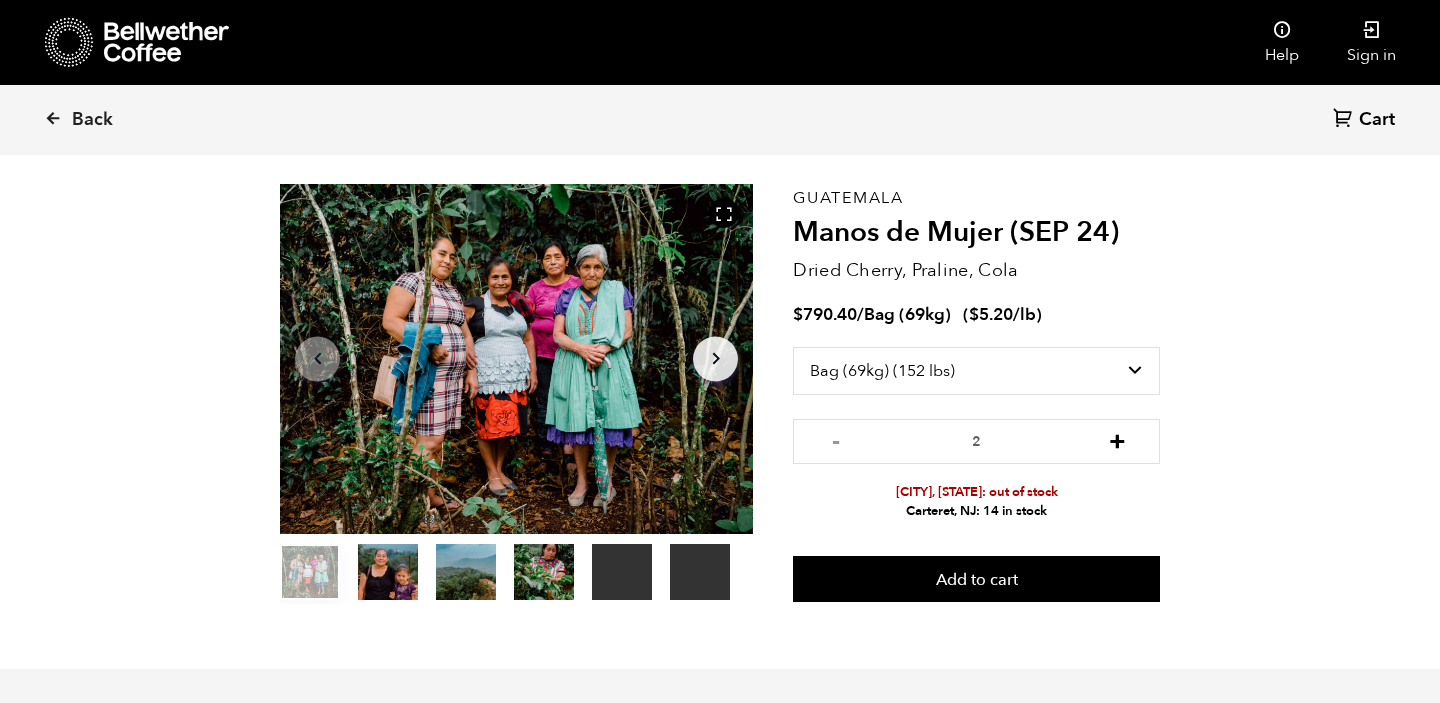 click on "+" at bounding box center (1117, 439) 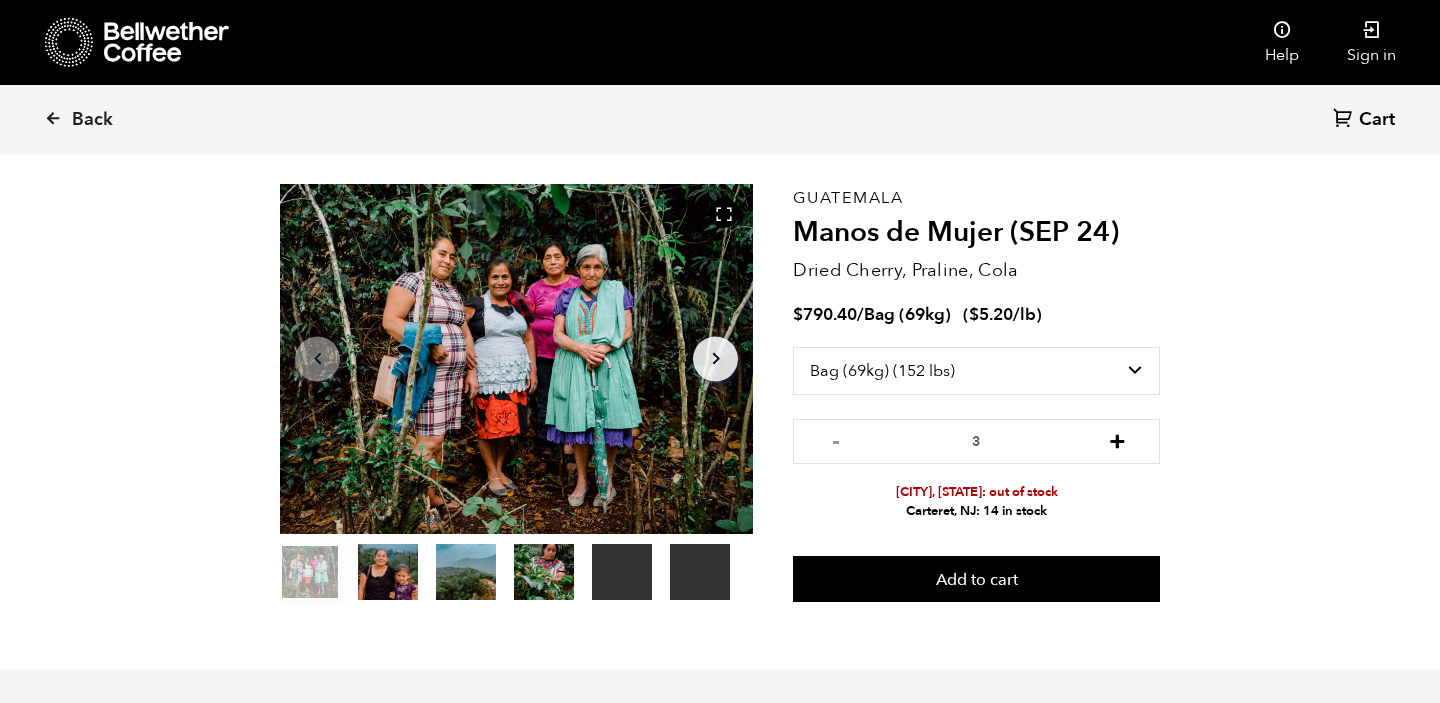 click on "+" at bounding box center (1117, 439) 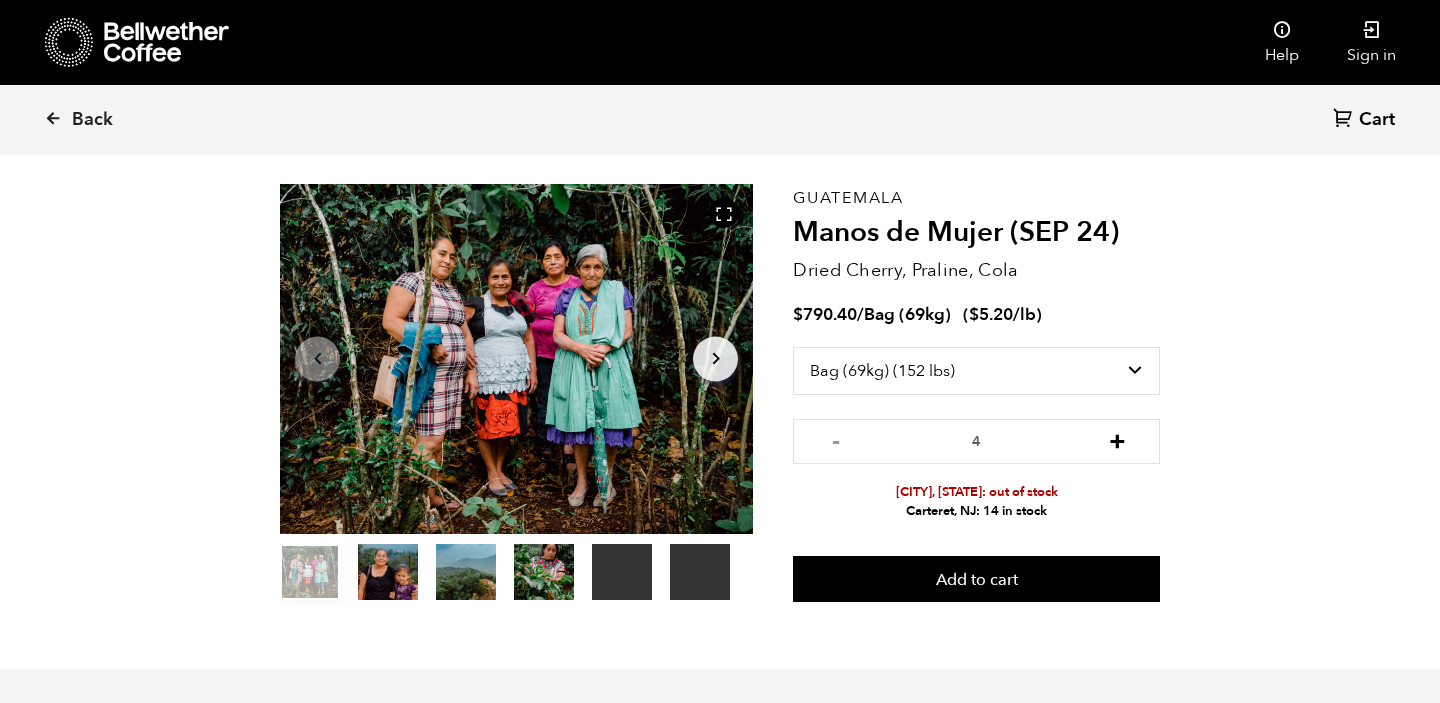 click on "+" at bounding box center (1117, 439) 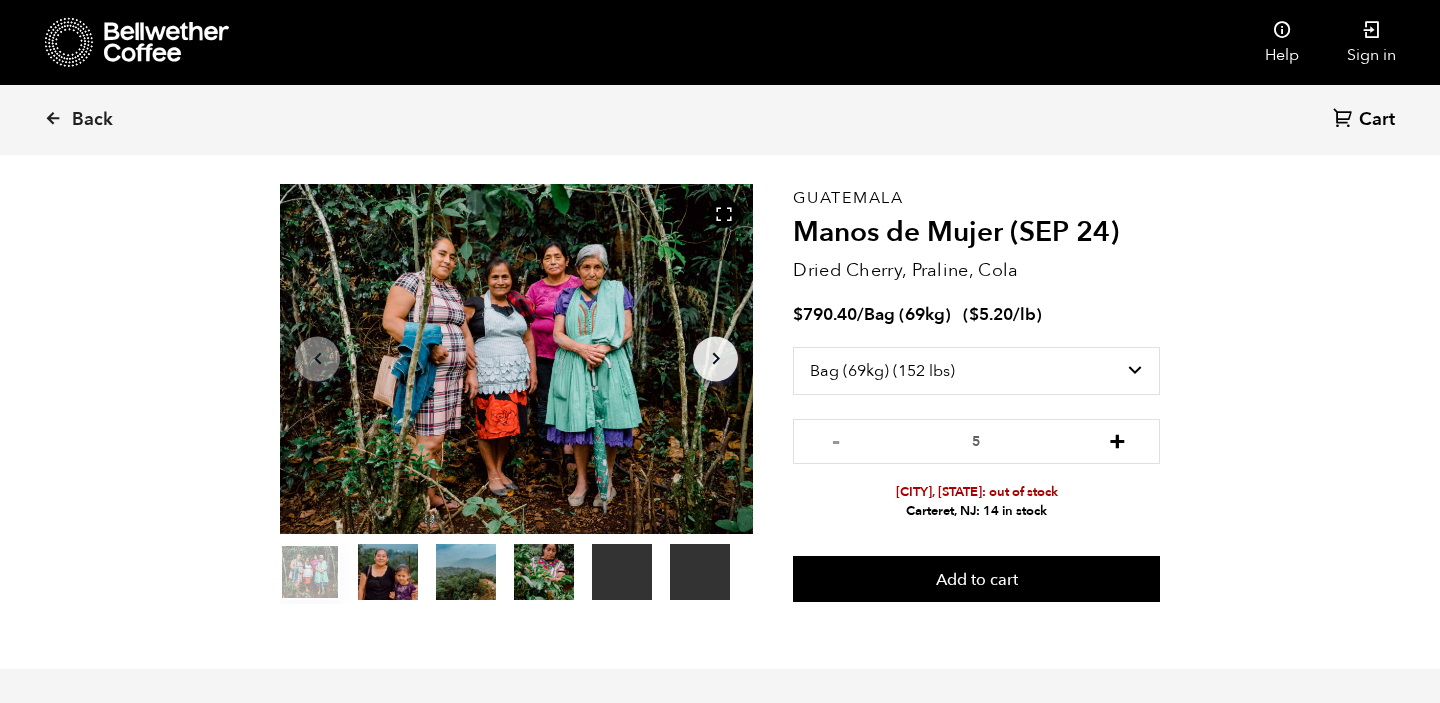 click on "+" at bounding box center (1117, 439) 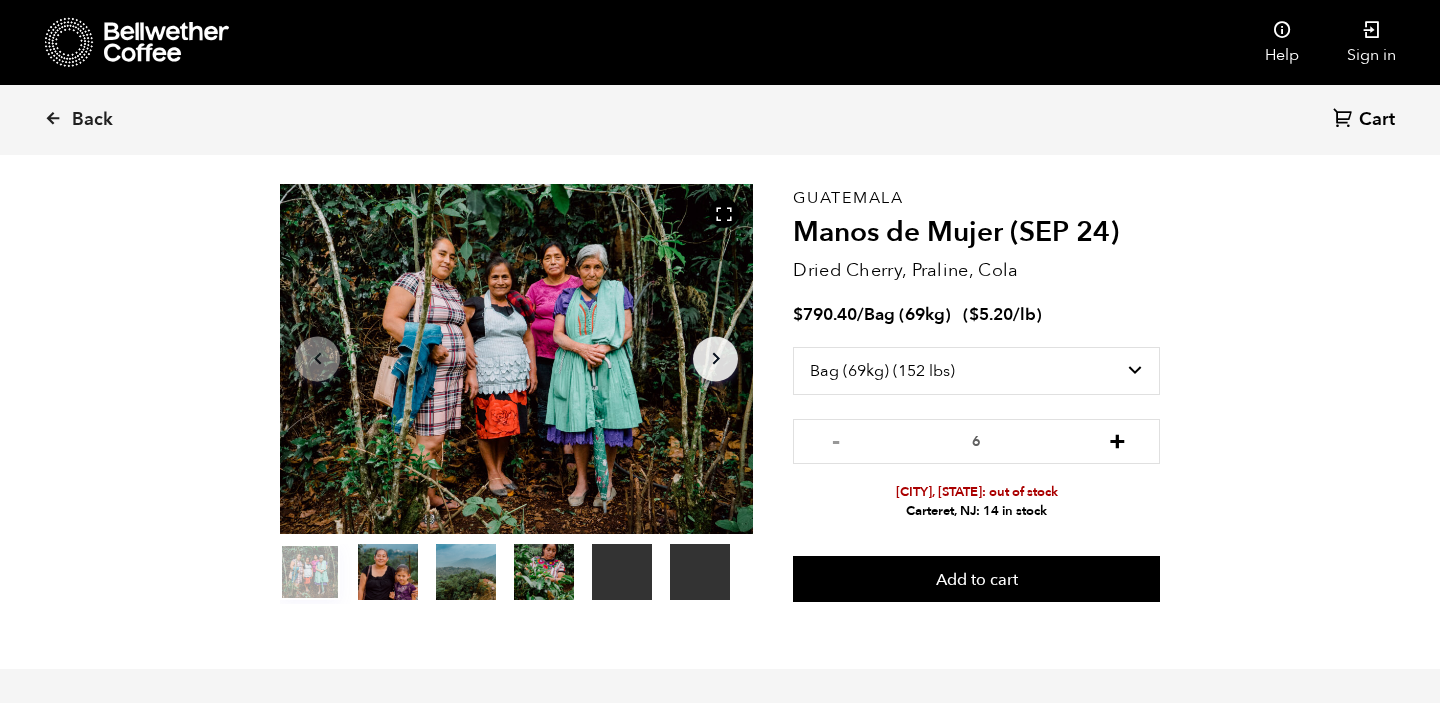click on "+" at bounding box center [1117, 439] 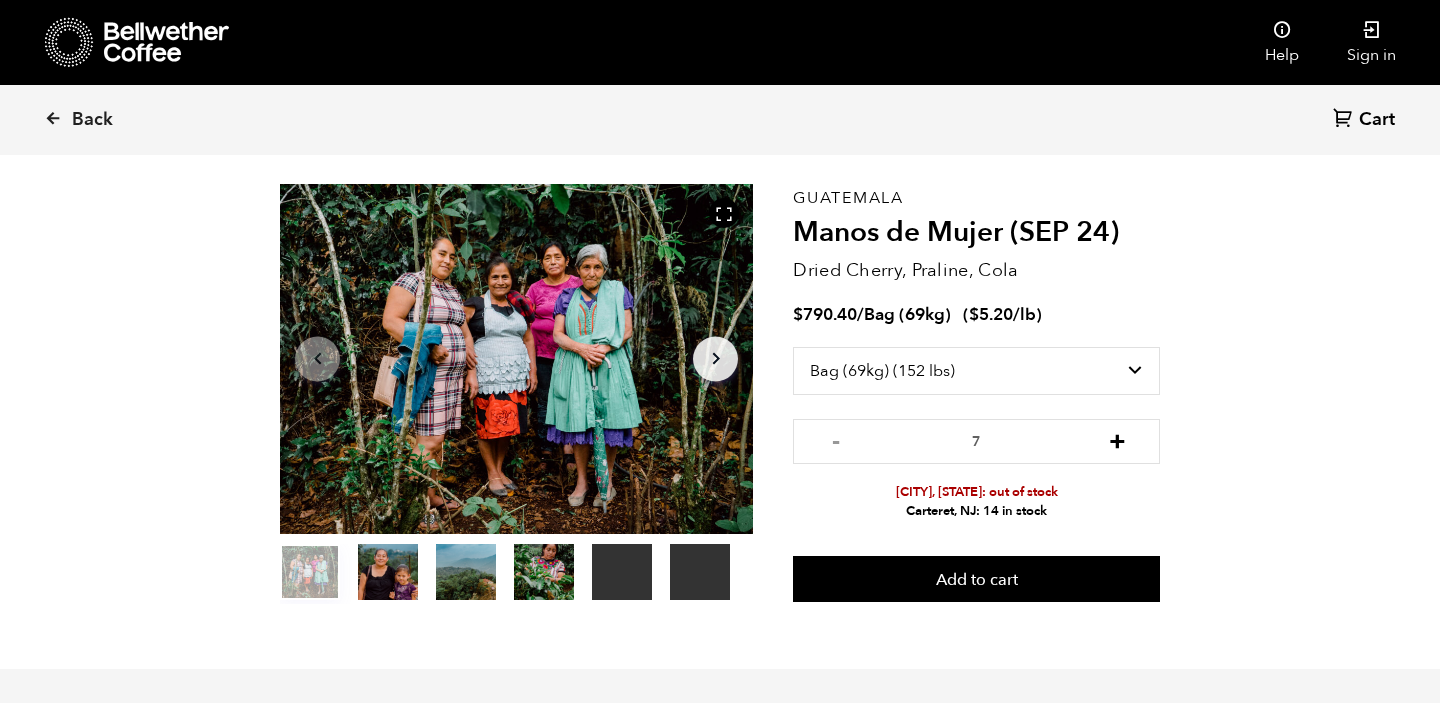 click on "+" at bounding box center (1117, 439) 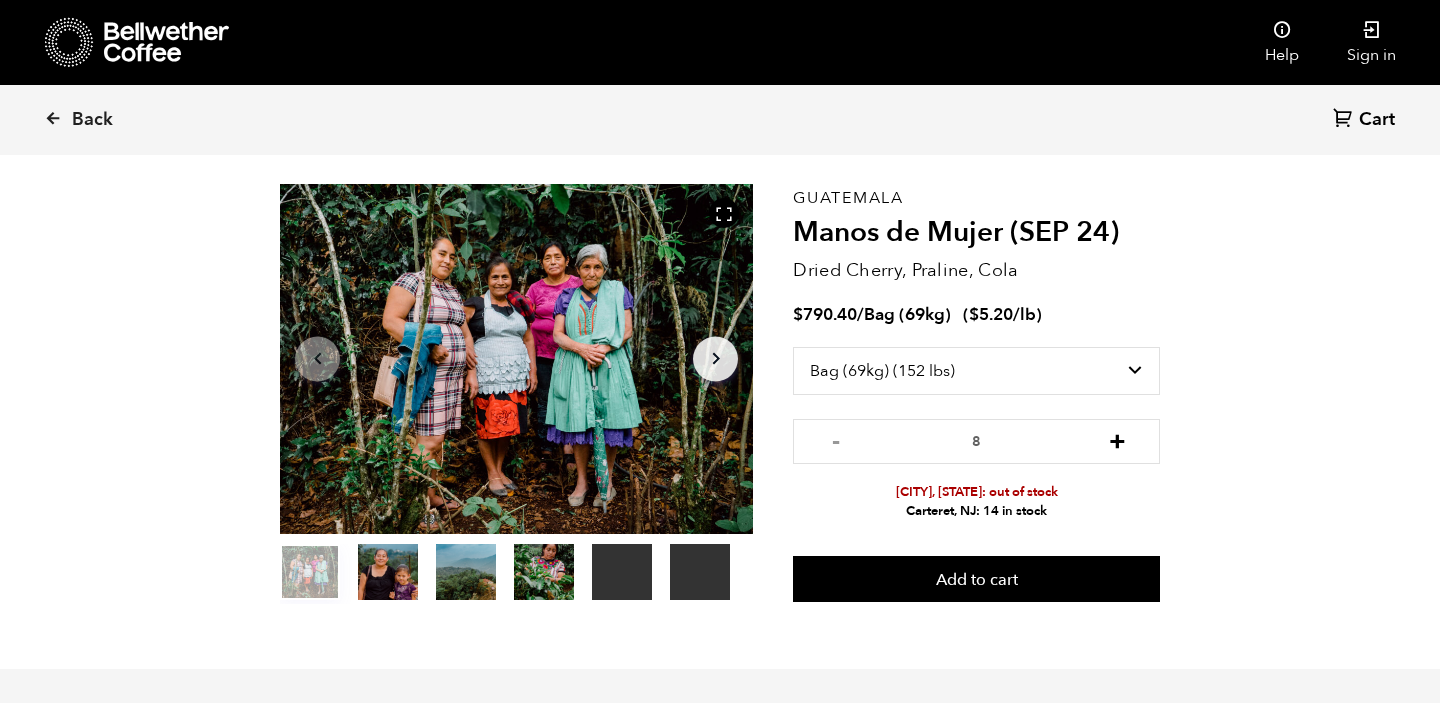 click on "+" at bounding box center [1117, 439] 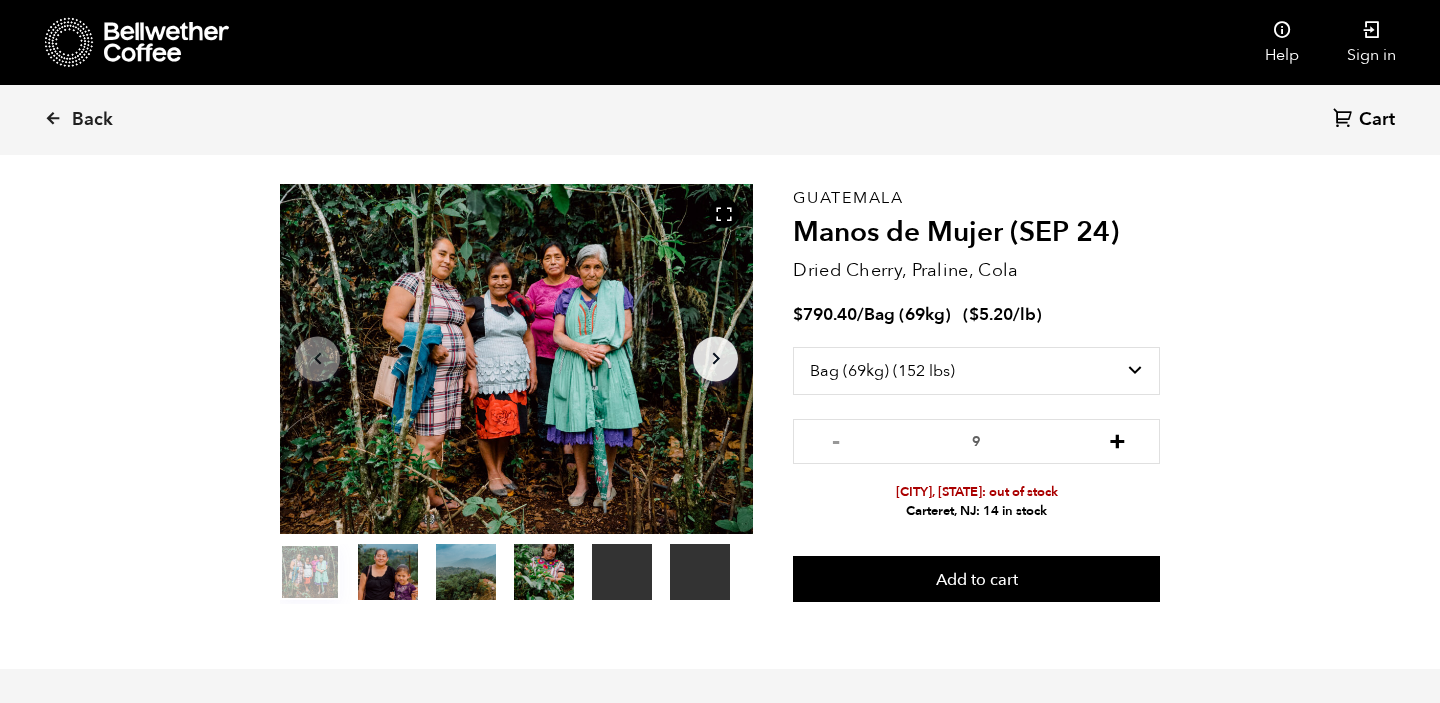 click on "+" at bounding box center (1117, 439) 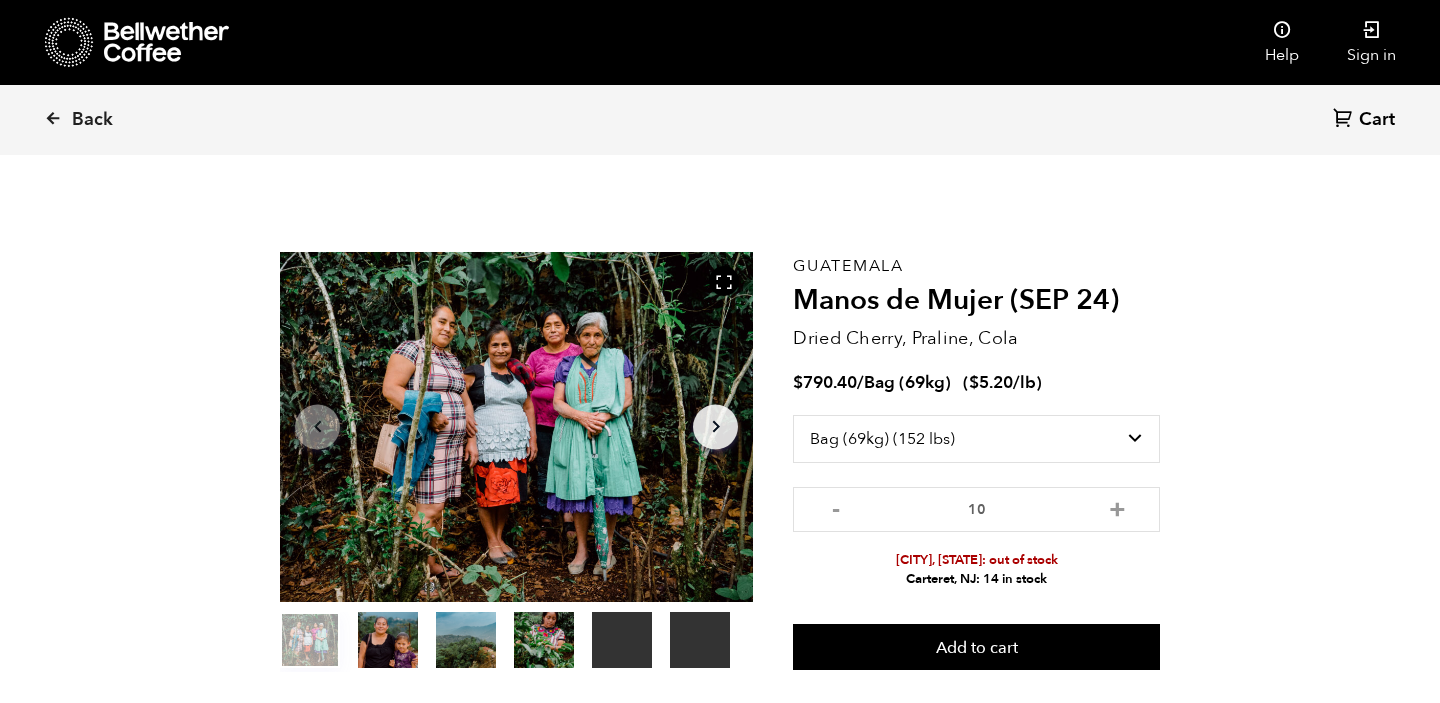 scroll, scrollTop: 0, scrollLeft: 0, axis: both 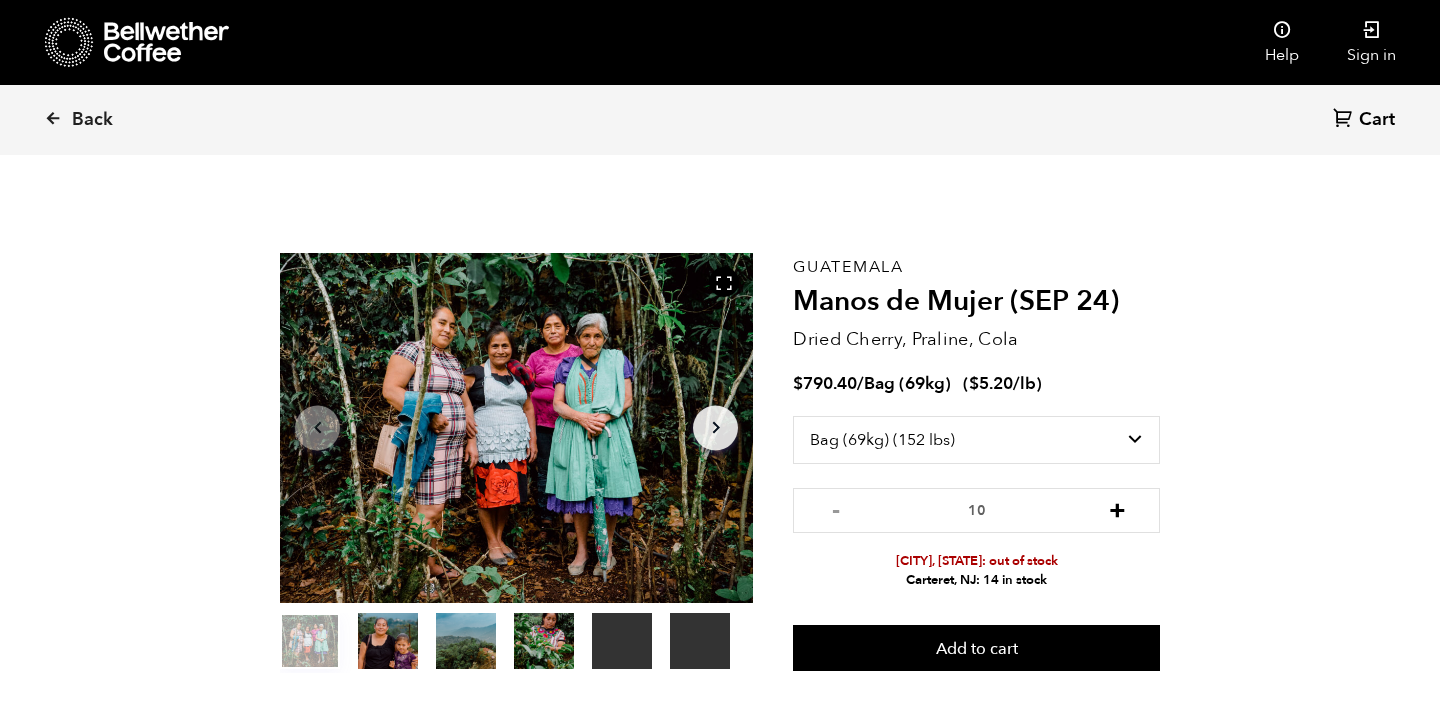 click on "+" at bounding box center [1117, 508] 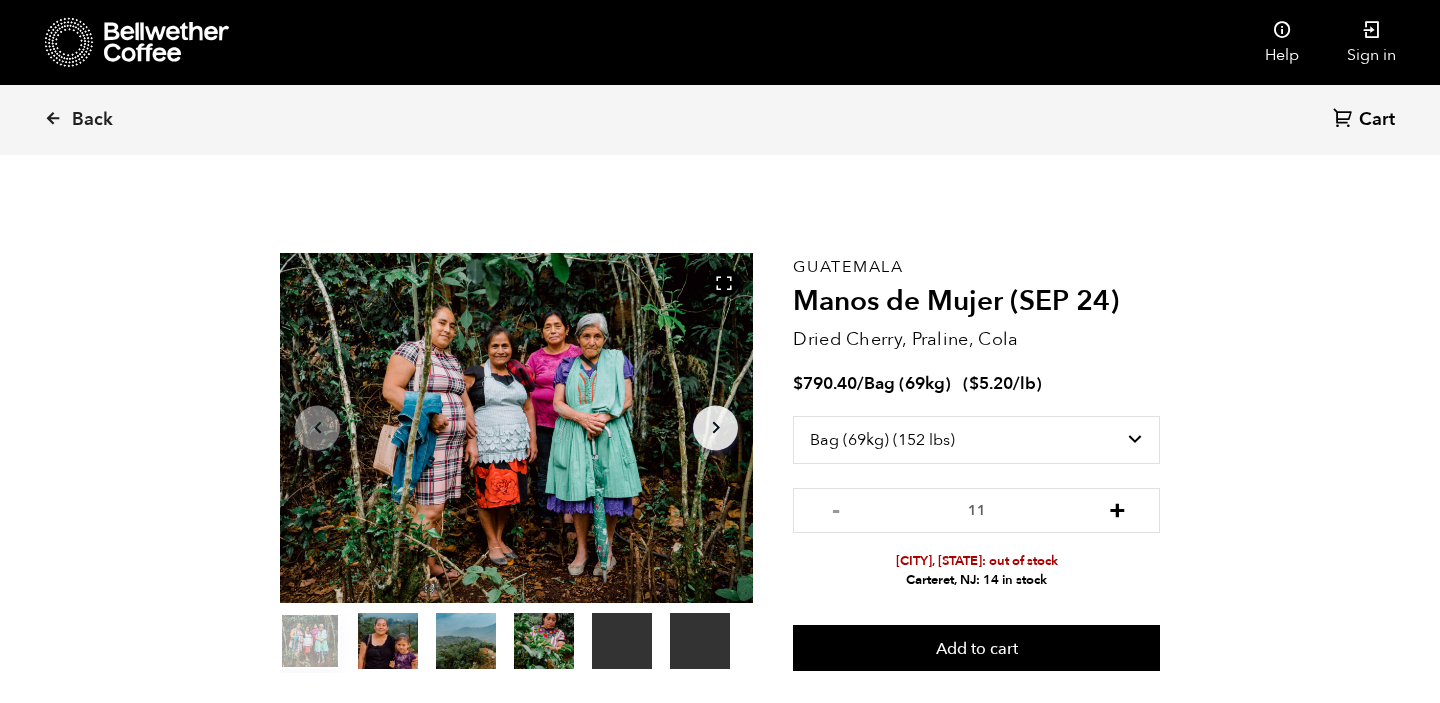 click on "+" at bounding box center (1117, 508) 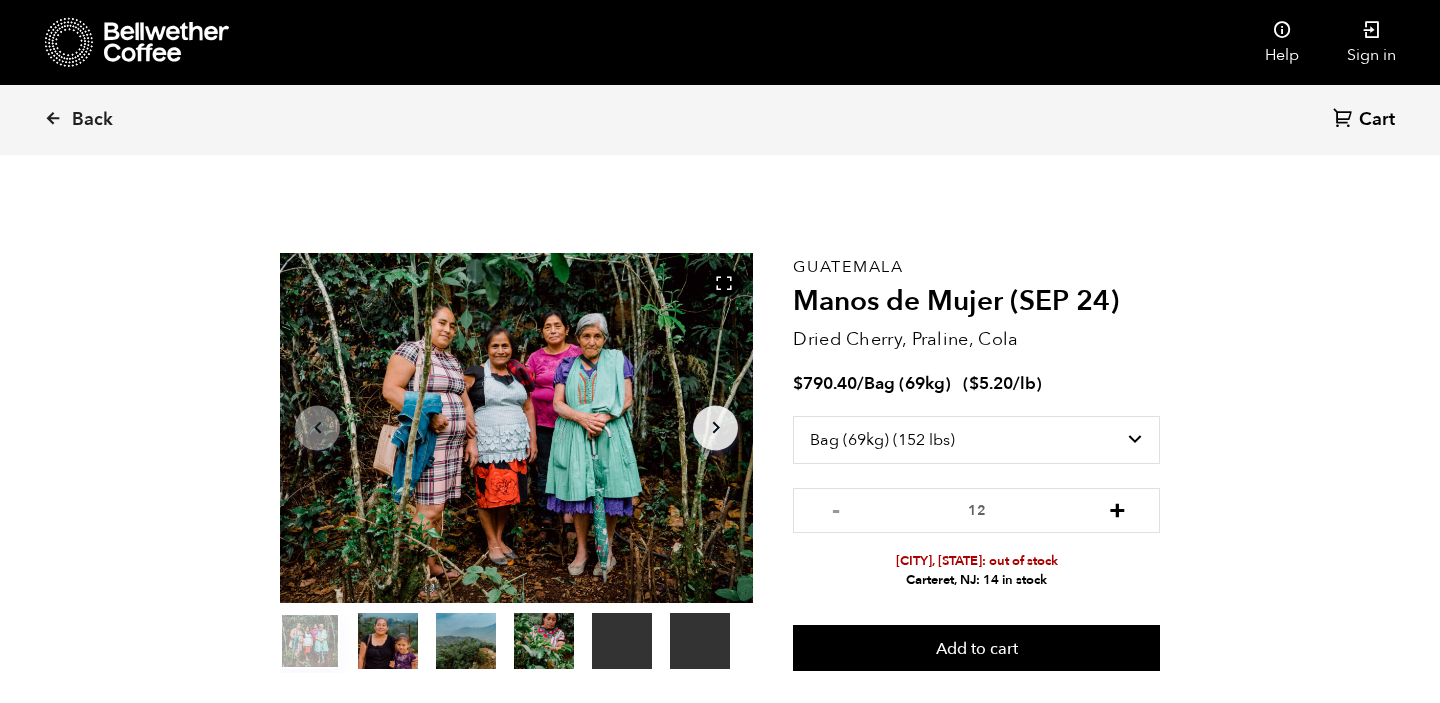 click on "+" at bounding box center (1117, 508) 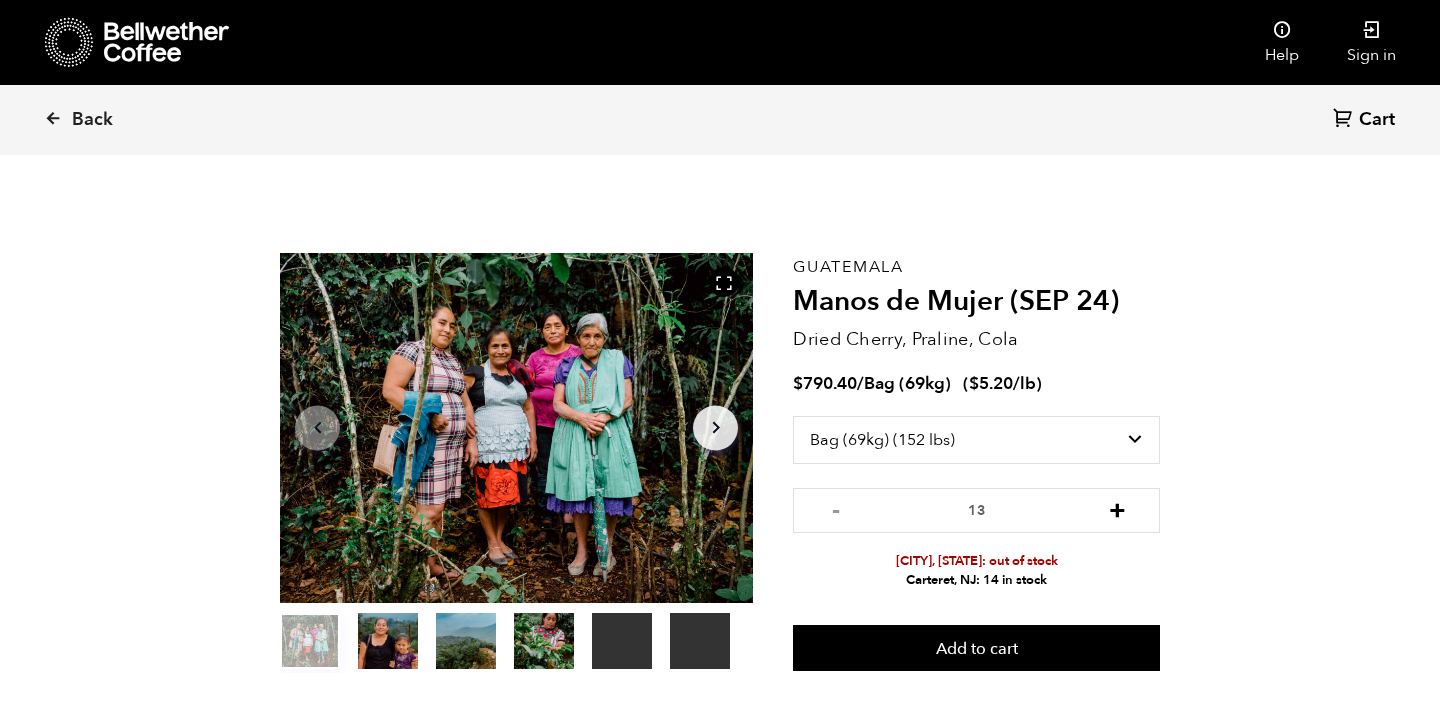 click on "+" at bounding box center [1117, 508] 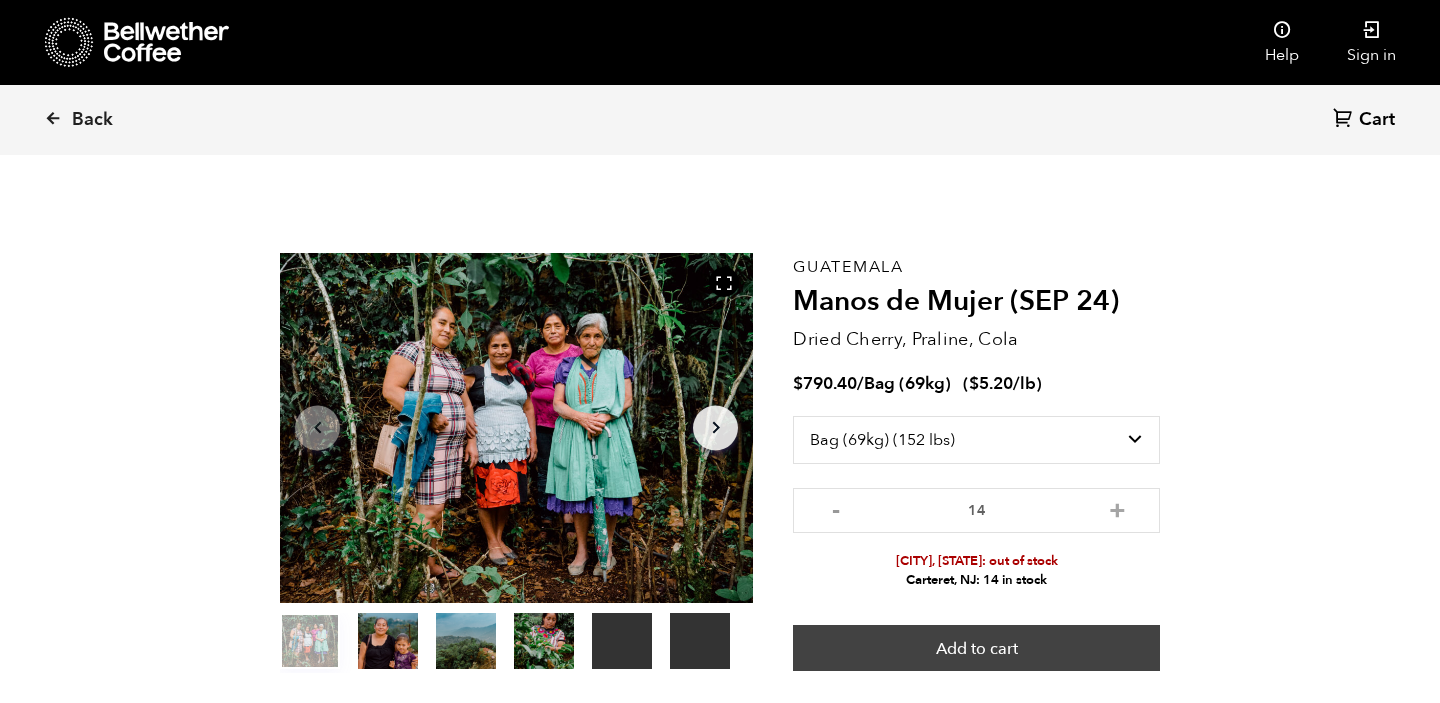 click on "Add to cart" at bounding box center [976, 648] 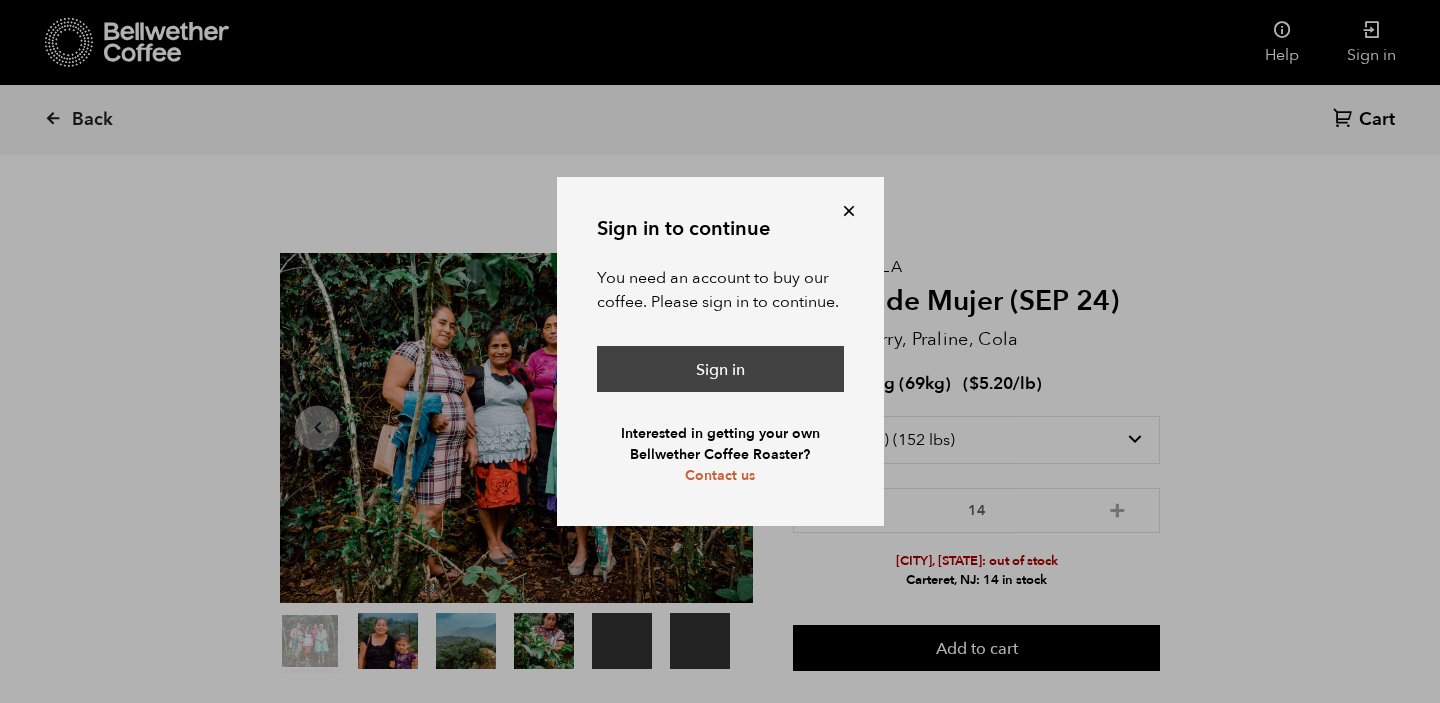 click on "Sign in" at bounding box center (720, 369) 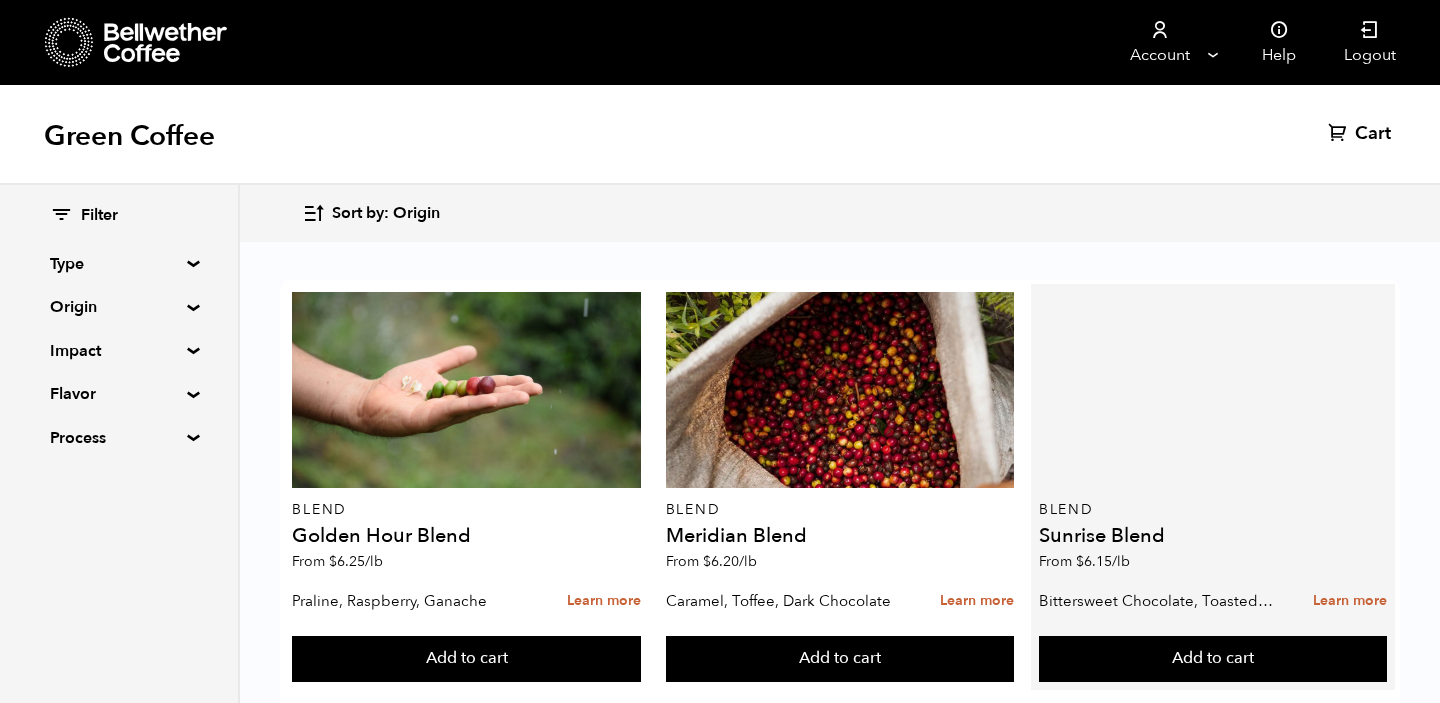 scroll, scrollTop: 1807, scrollLeft: 0, axis: vertical 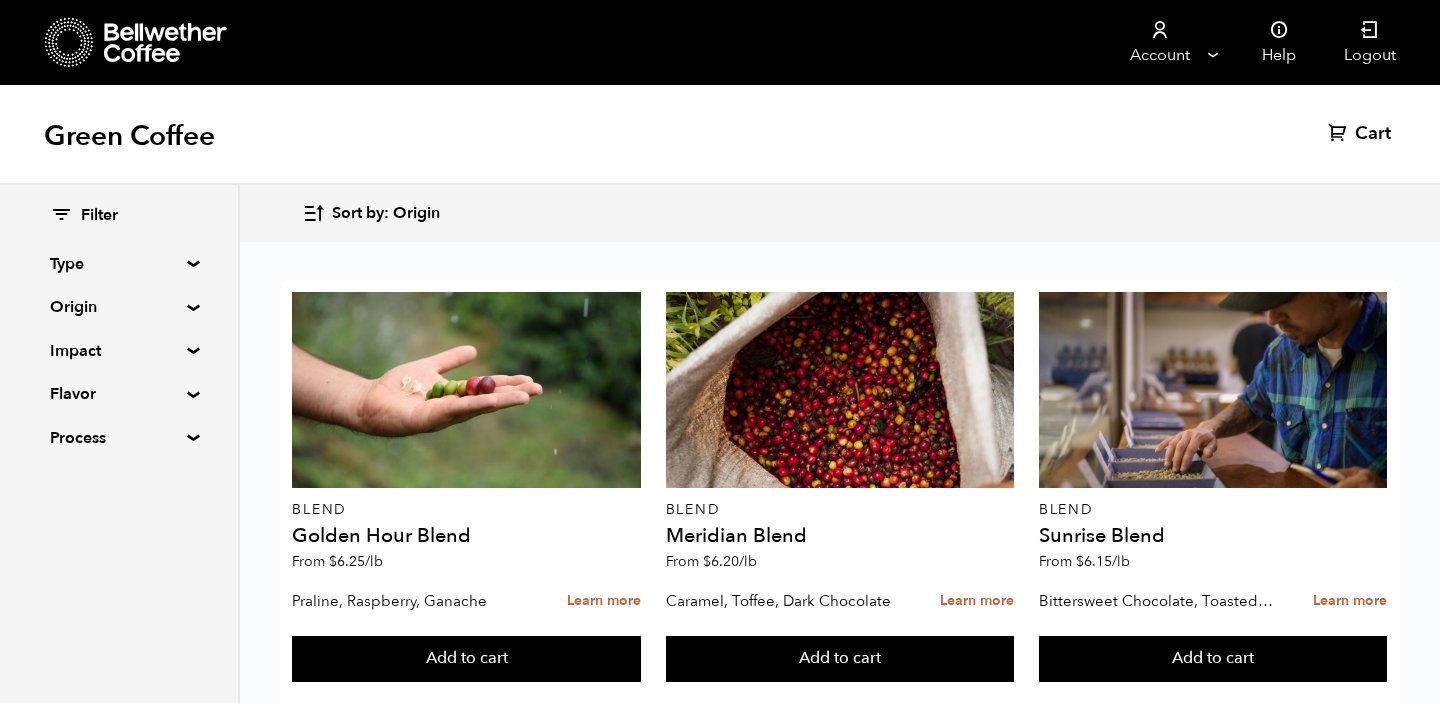 click on "Buy again" at bounding box center [1213, 2049] 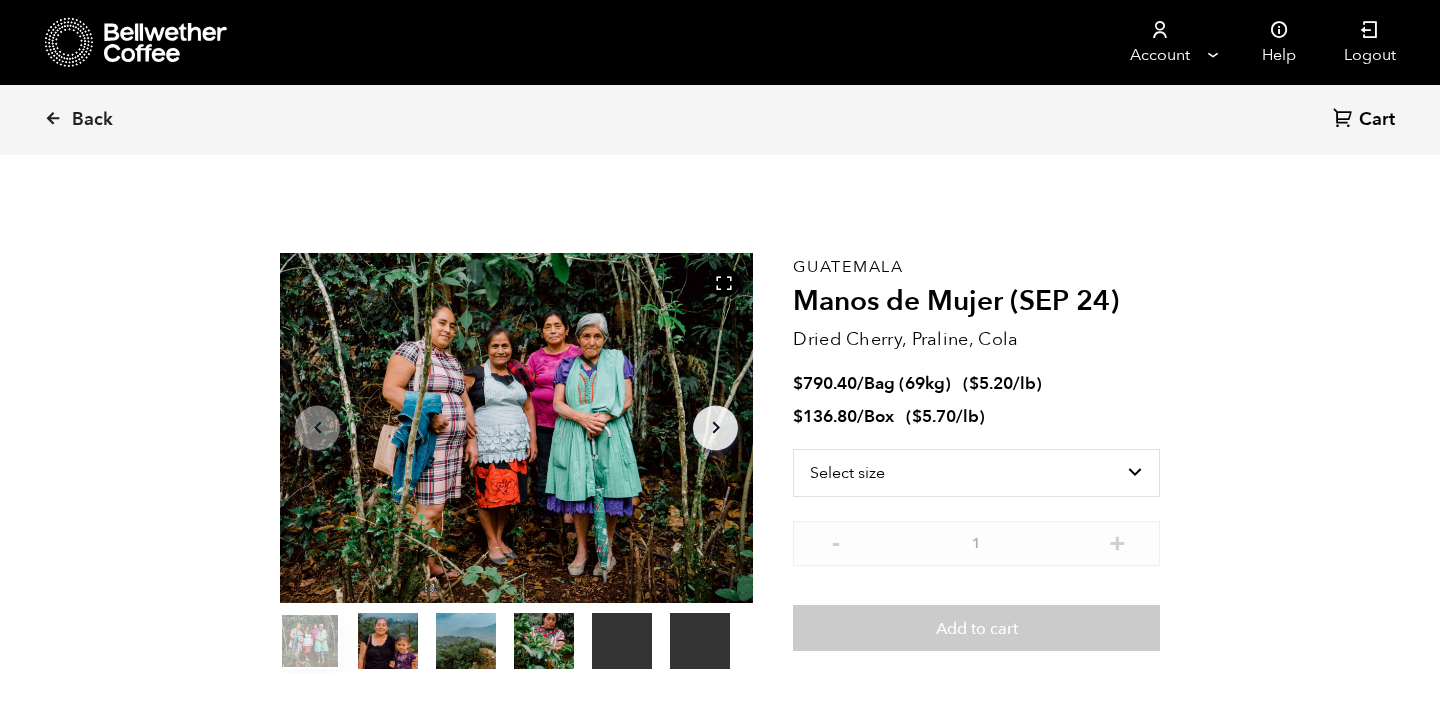scroll, scrollTop: 0, scrollLeft: 0, axis: both 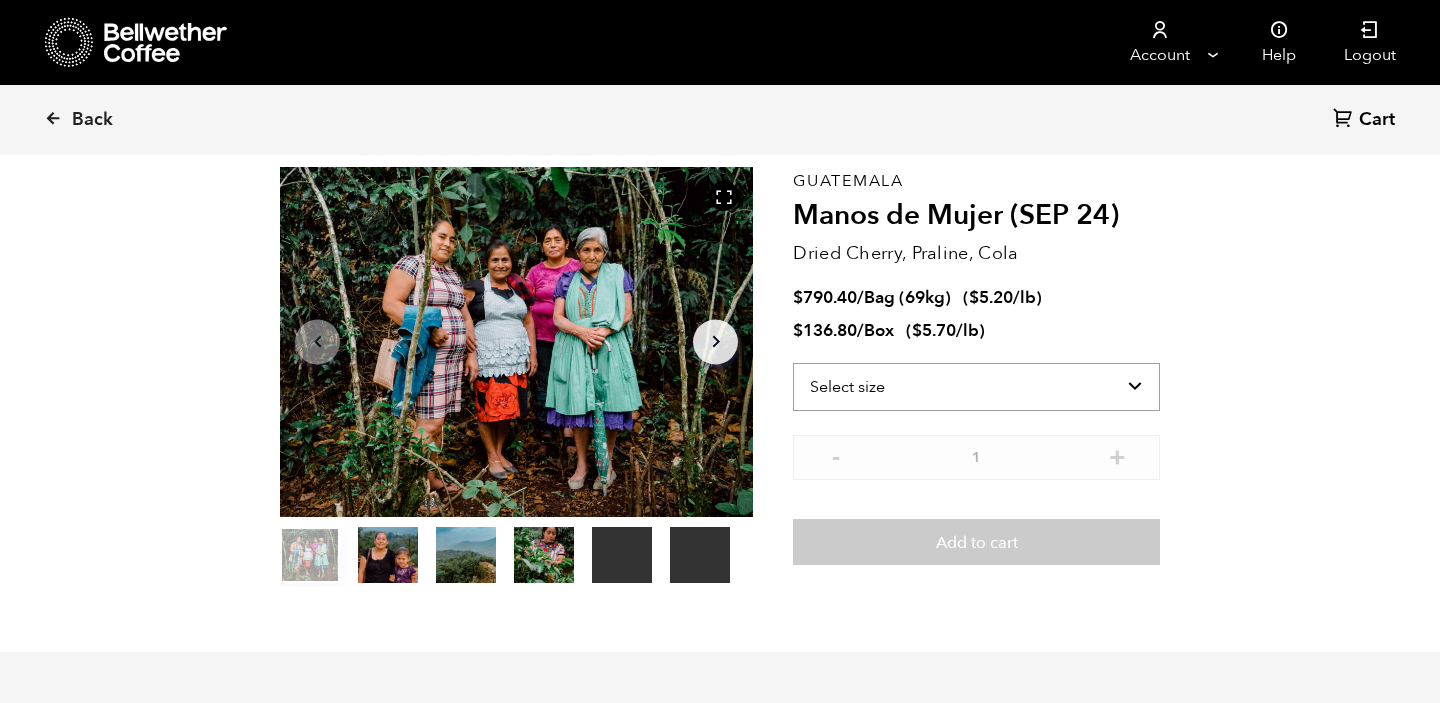 click on "Select size   Bag (69kg) (152 lbs) Box (24 lbs)" at bounding box center [976, 387] 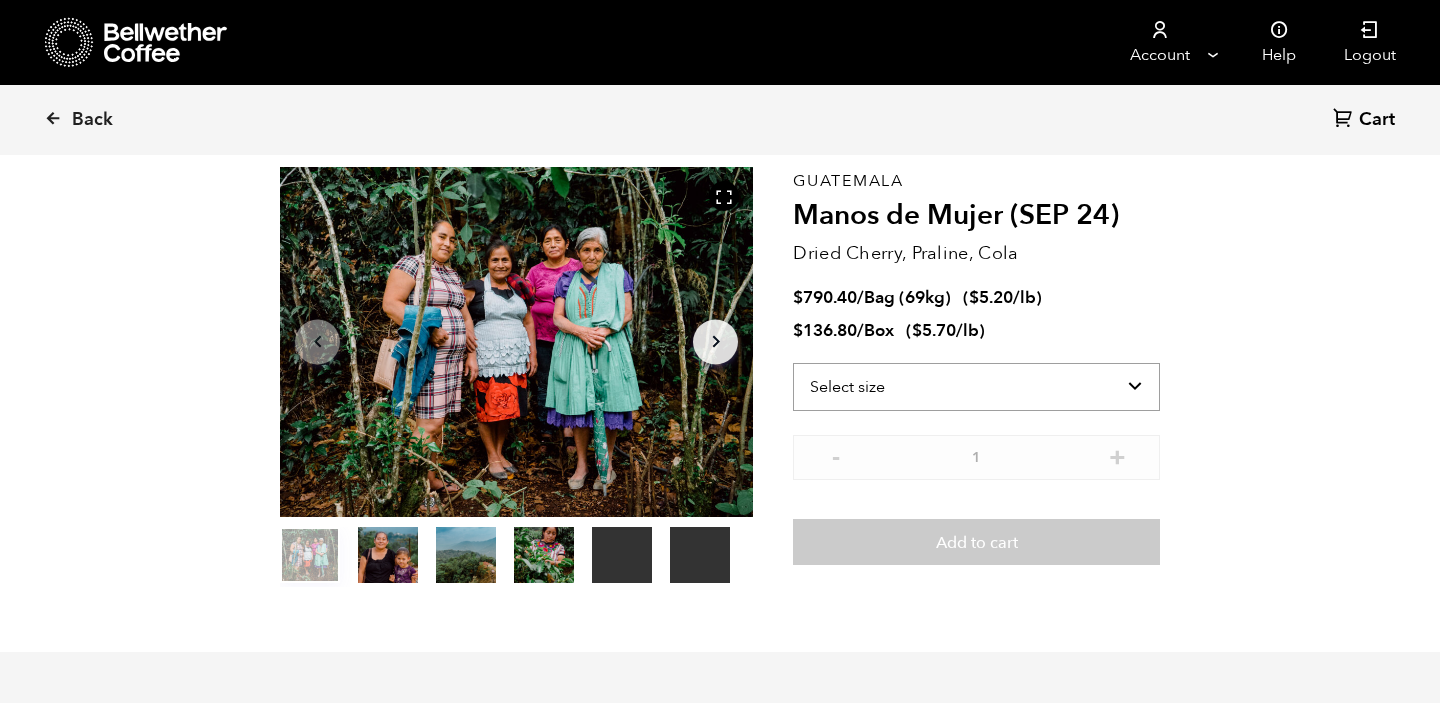 select on "bag-2" 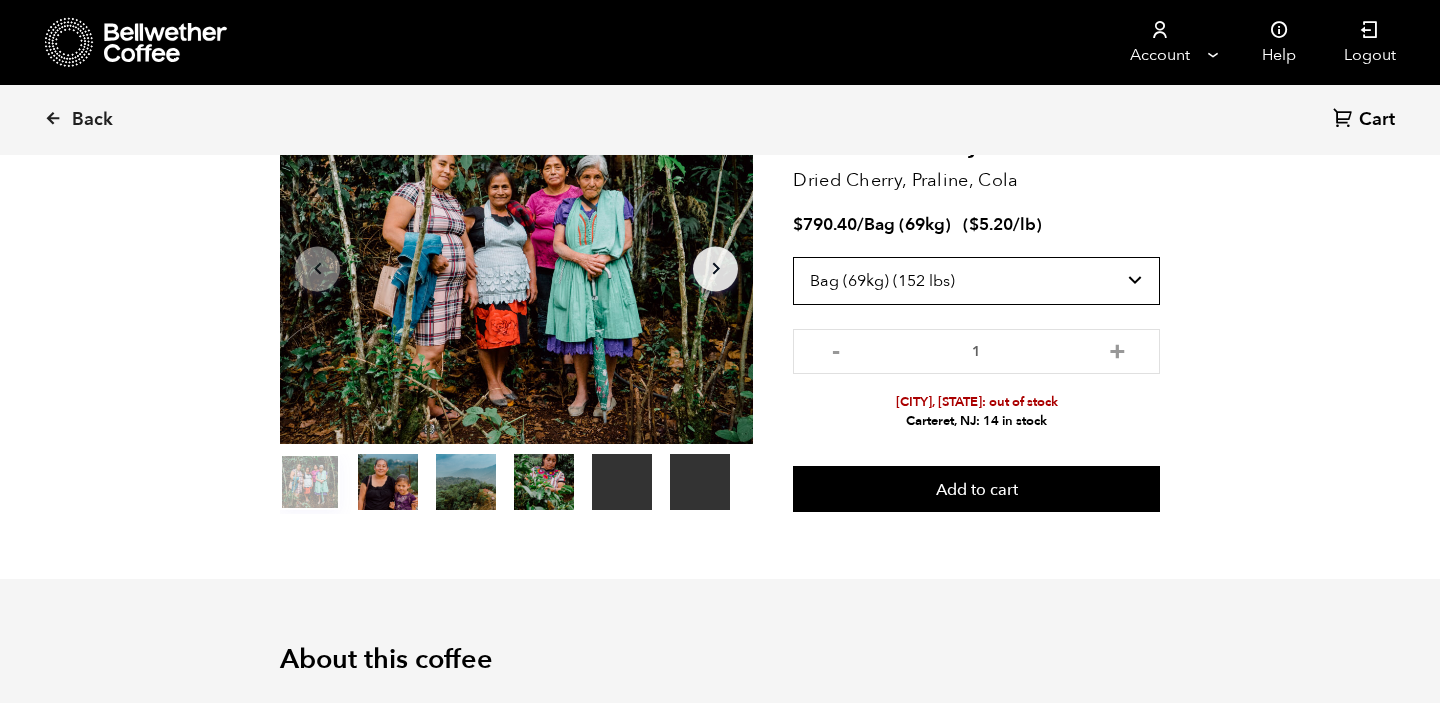 scroll, scrollTop: 169, scrollLeft: 0, axis: vertical 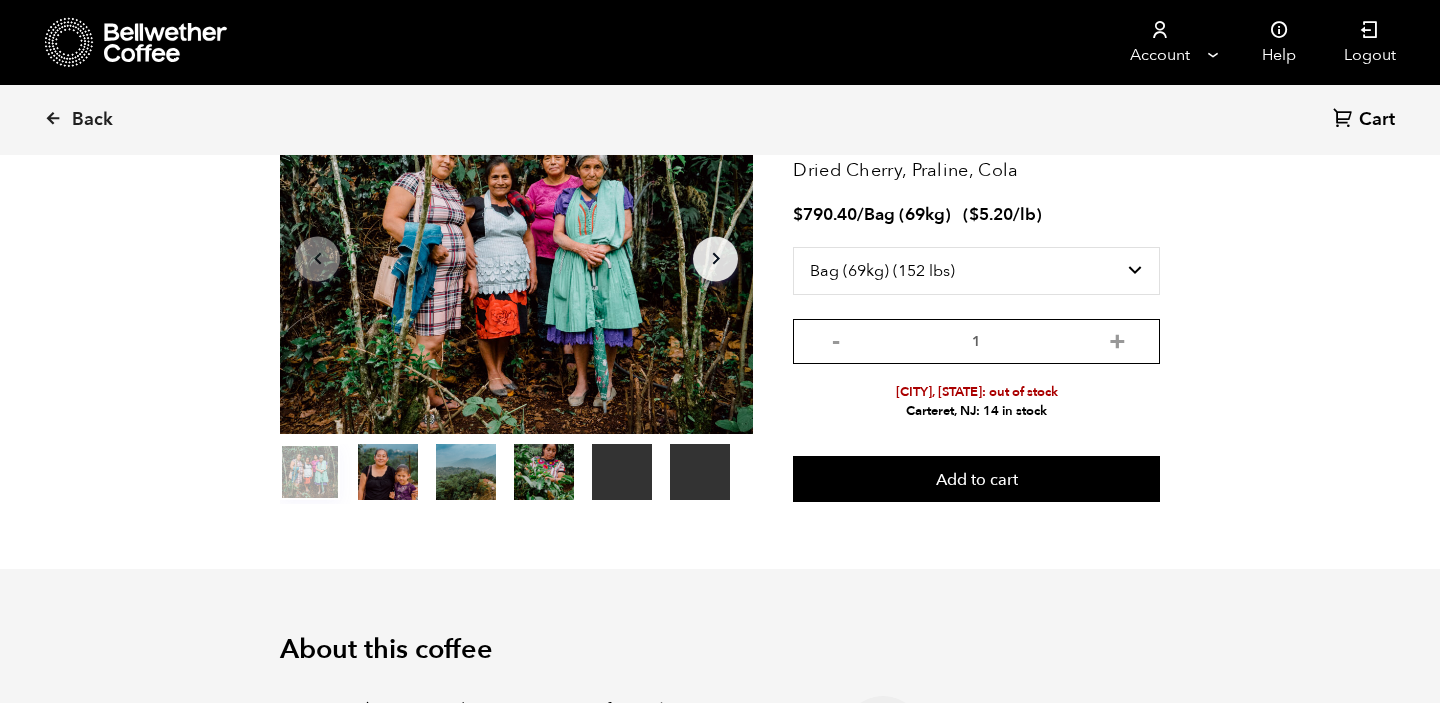 click on "1" at bounding box center [976, 341] 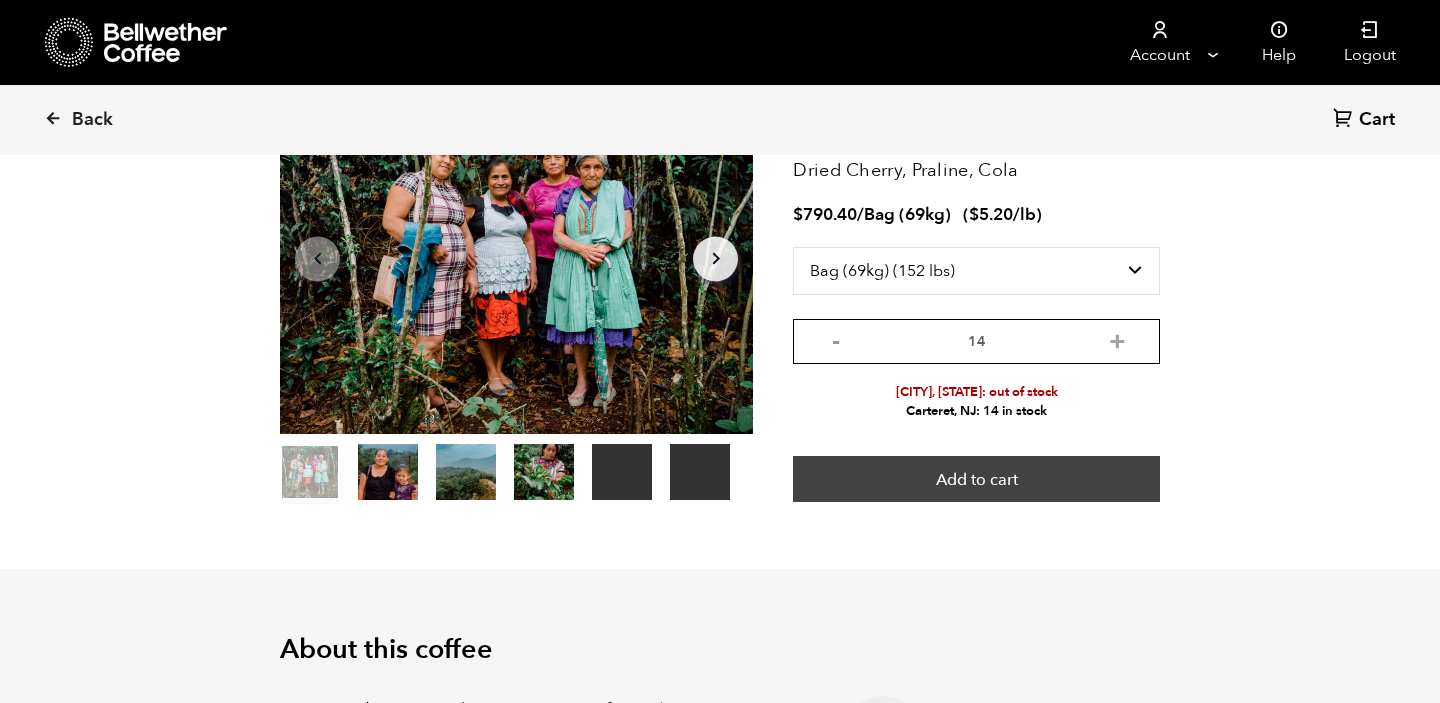 type on "14" 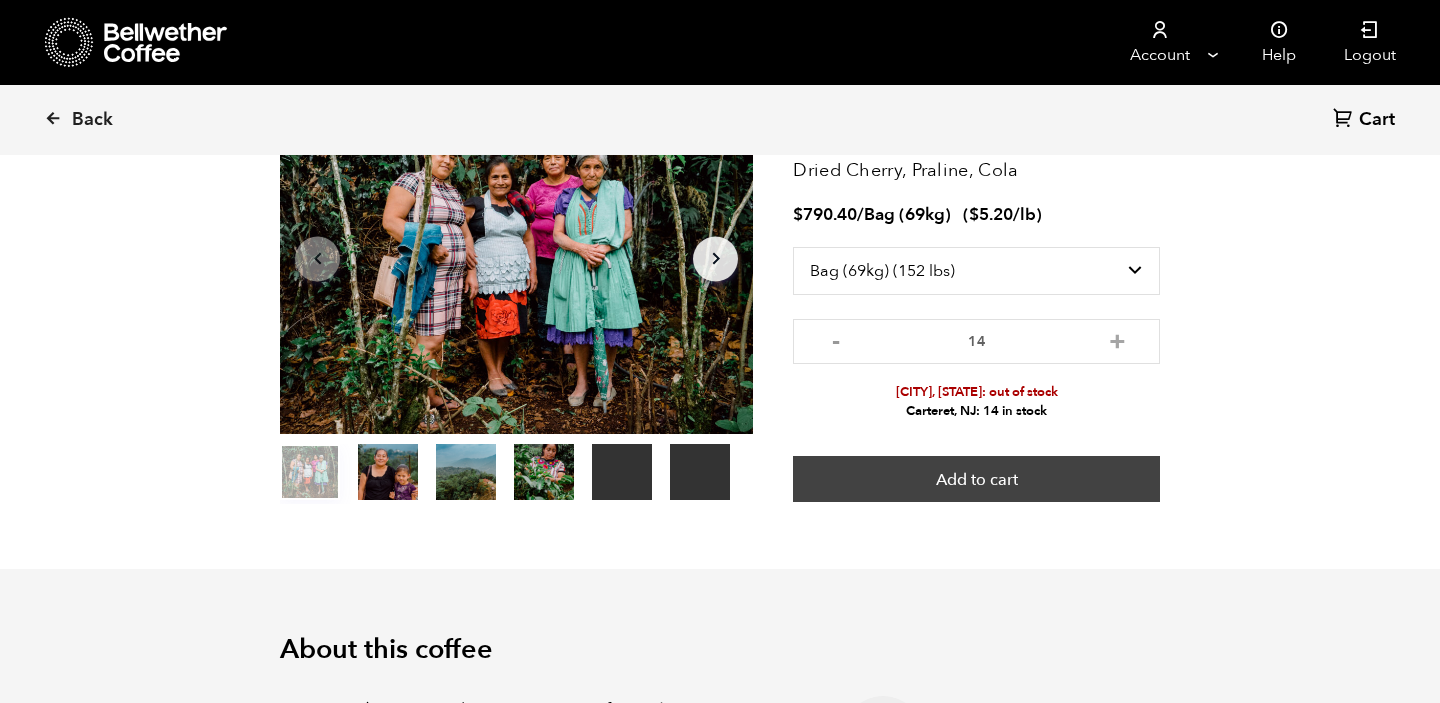click on "Add to cart" at bounding box center (976, 479) 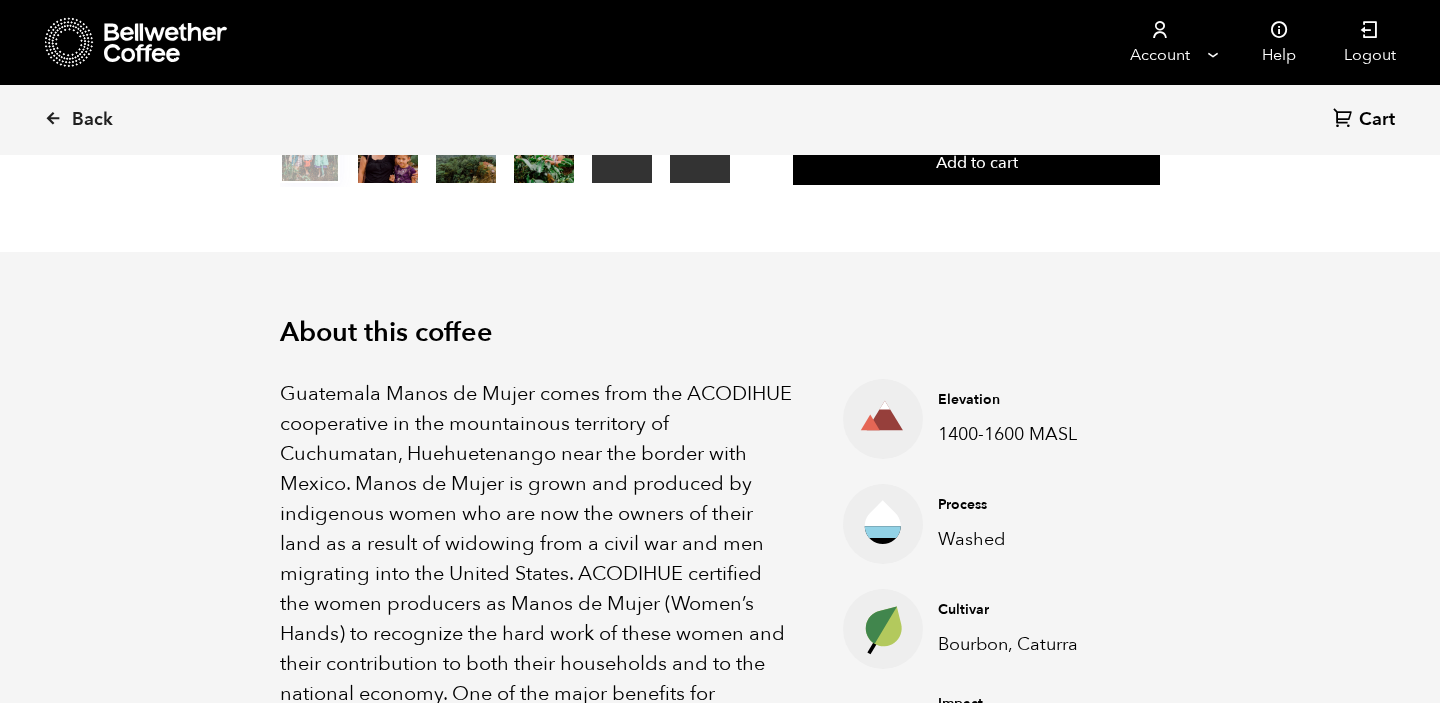 scroll, scrollTop: 0, scrollLeft: 0, axis: both 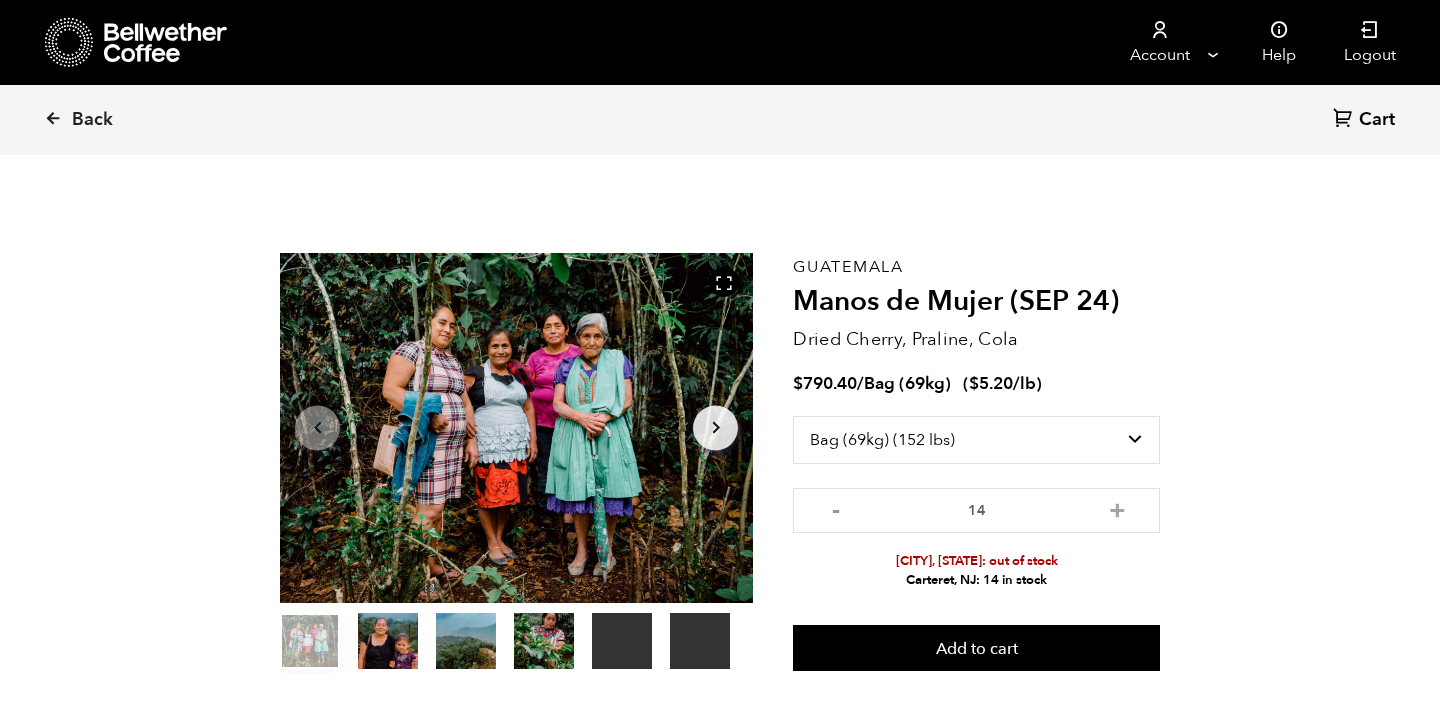 click on "Cart   (0)" at bounding box center (1366, 120) 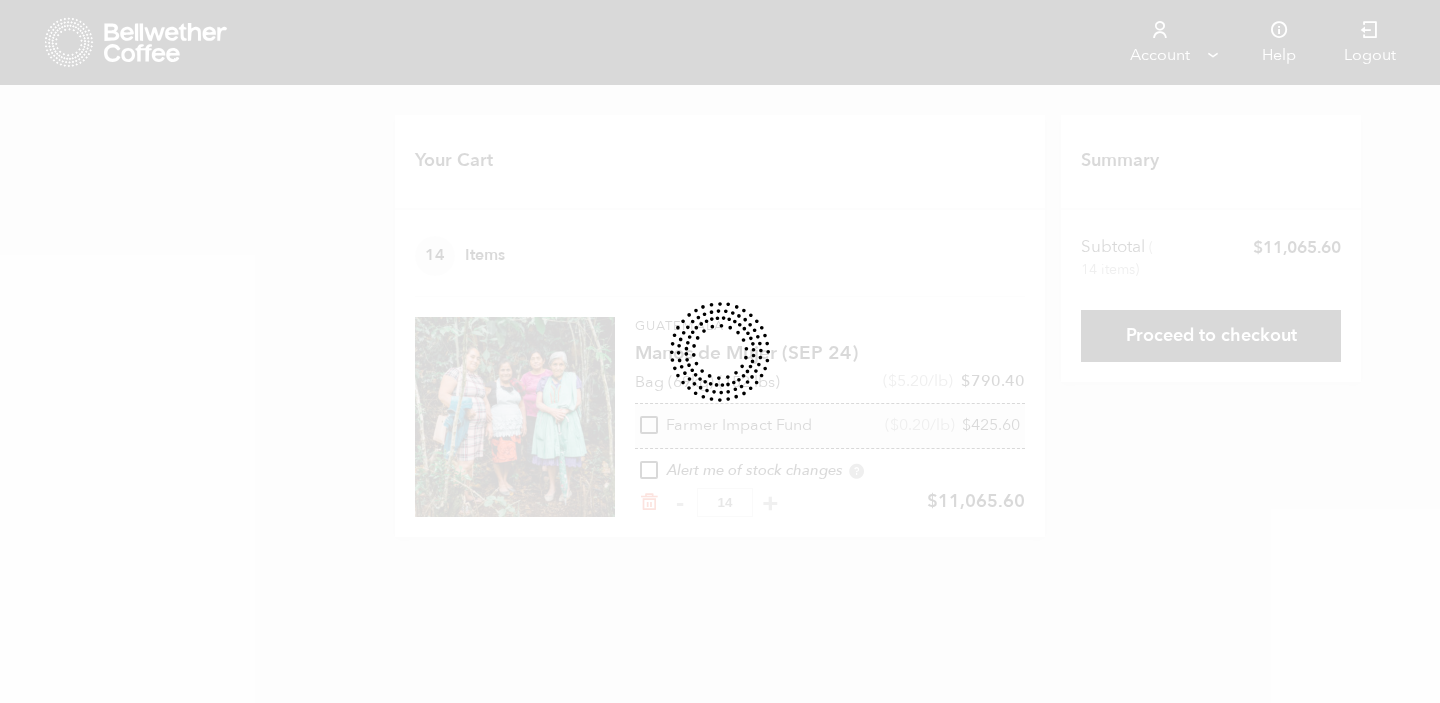 scroll, scrollTop: 0, scrollLeft: 0, axis: both 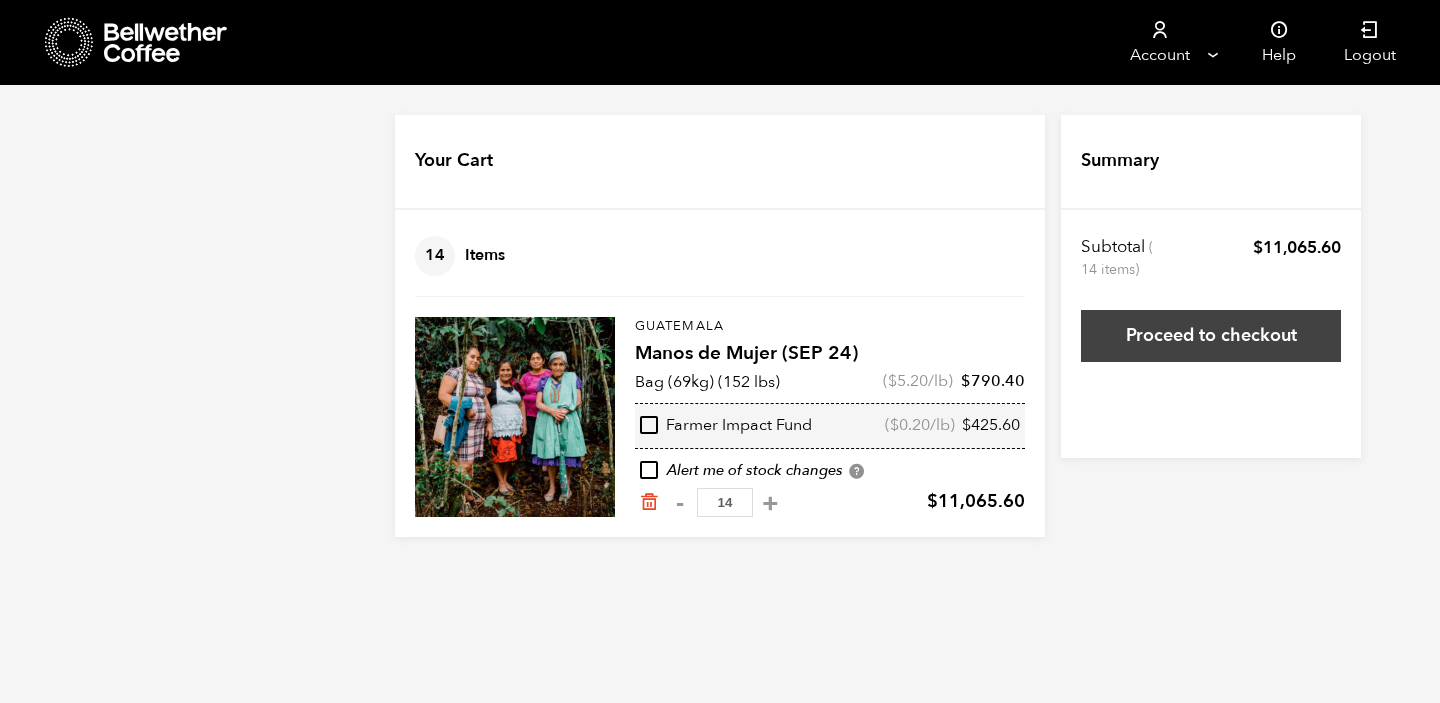 click on "Proceed to checkout" at bounding box center [1211, 336] 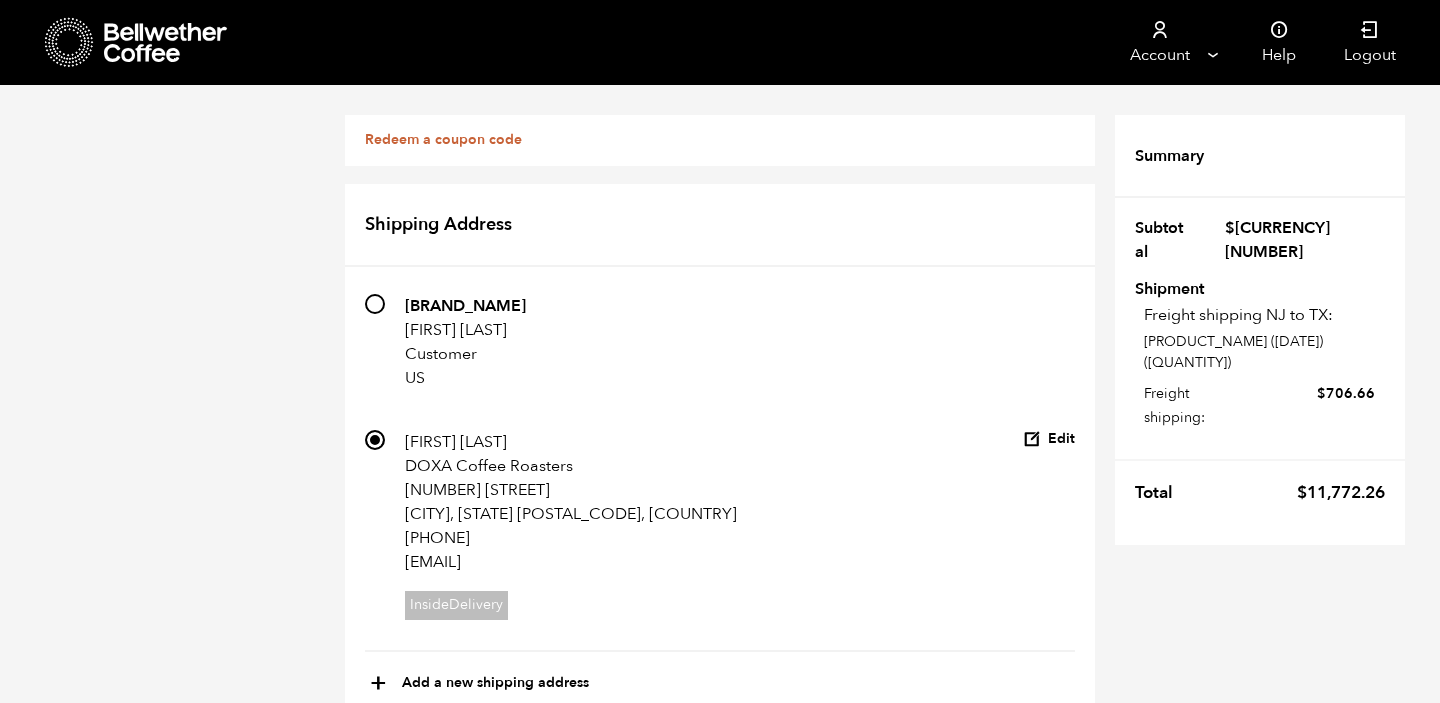 scroll, scrollTop: 1331, scrollLeft: 0, axis: vertical 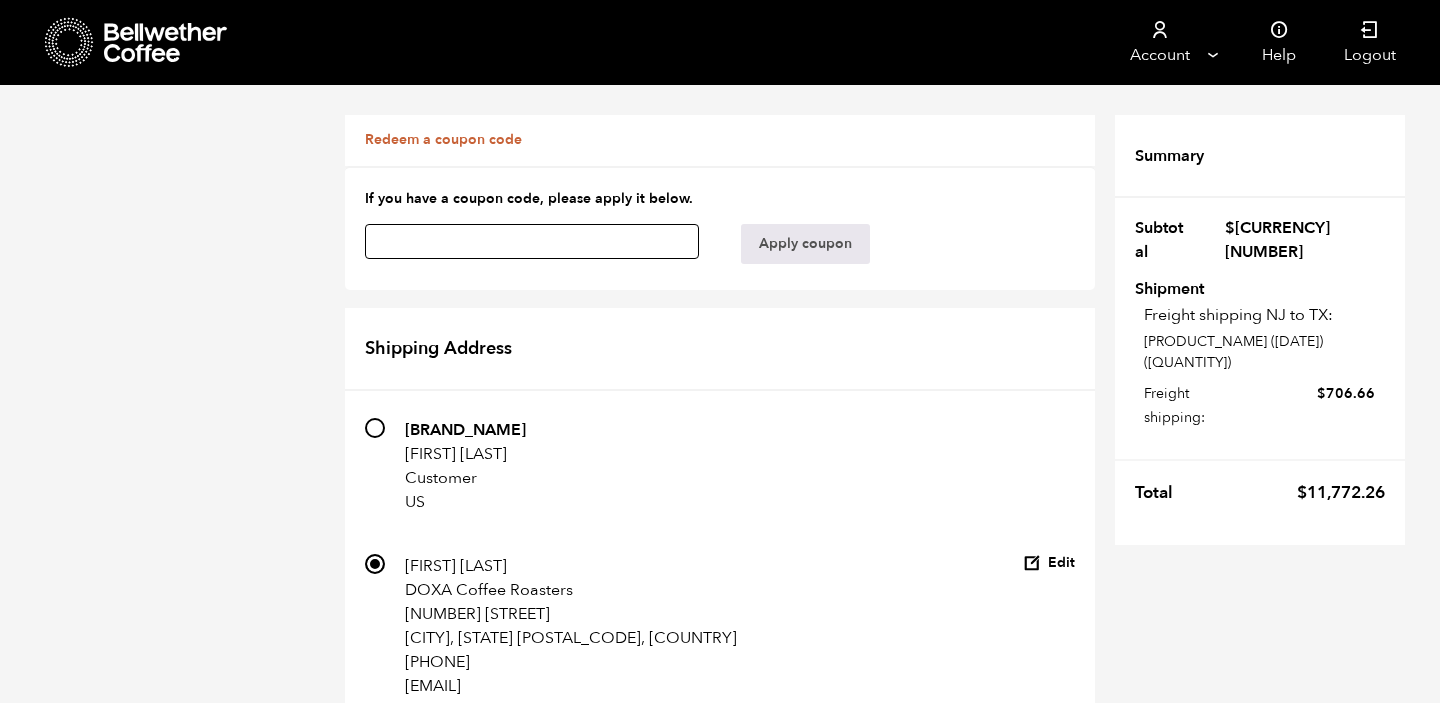 click at bounding box center (532, 241) 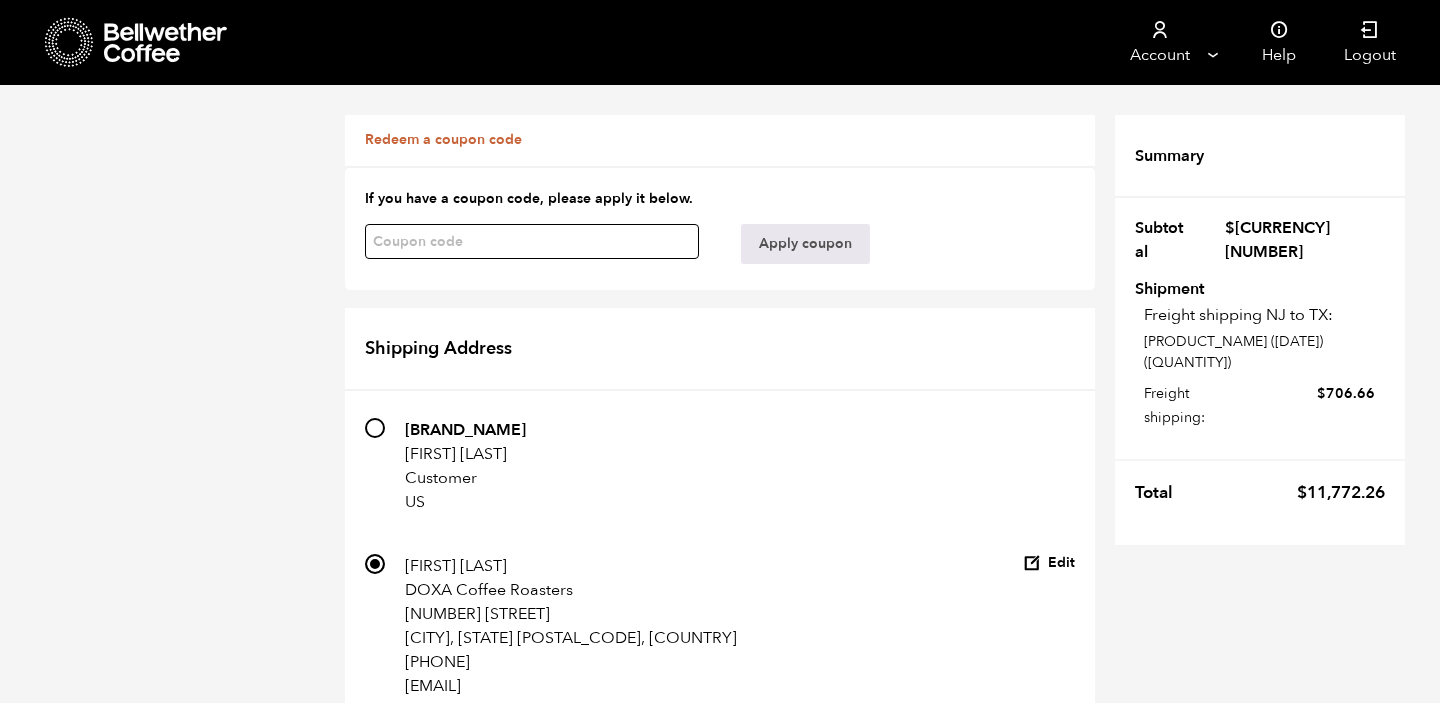 paste on "sgwgceljjxkptluk" 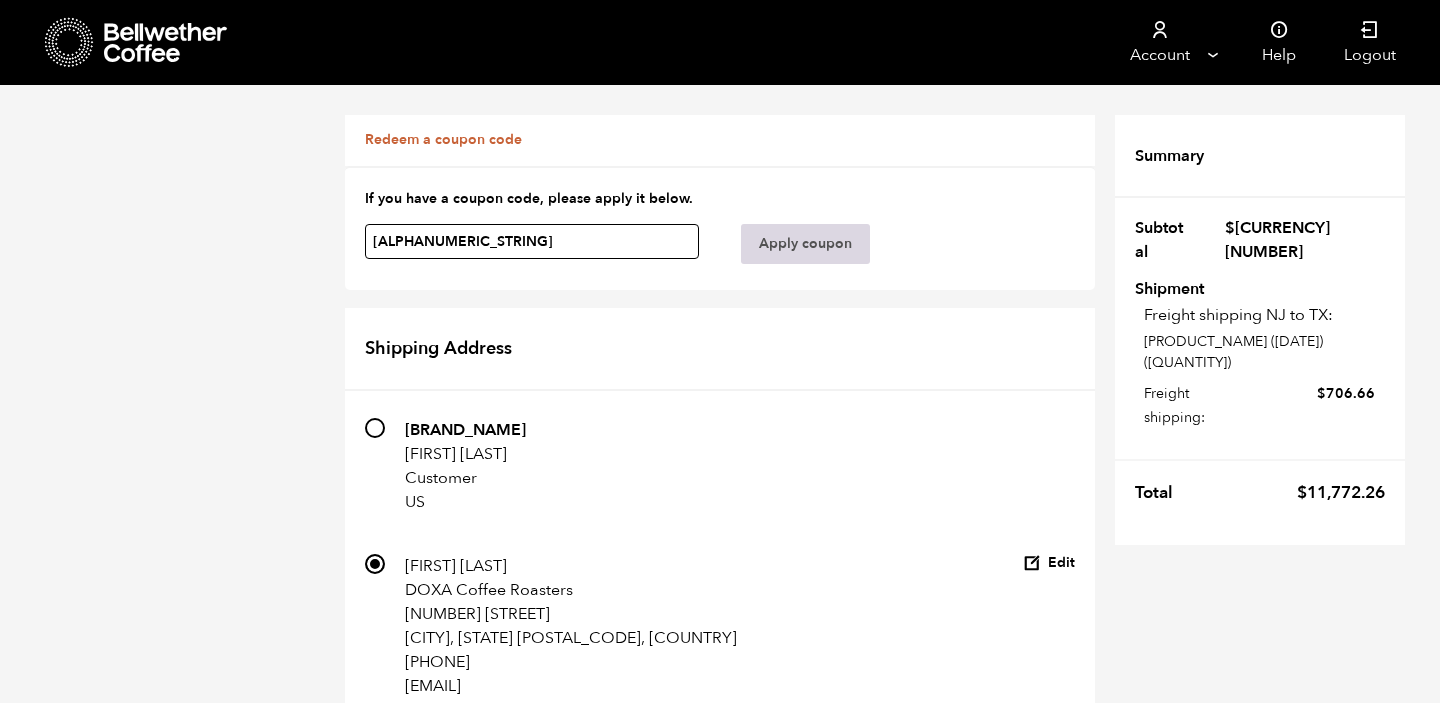 type on "sgwgceljjxkptluk" 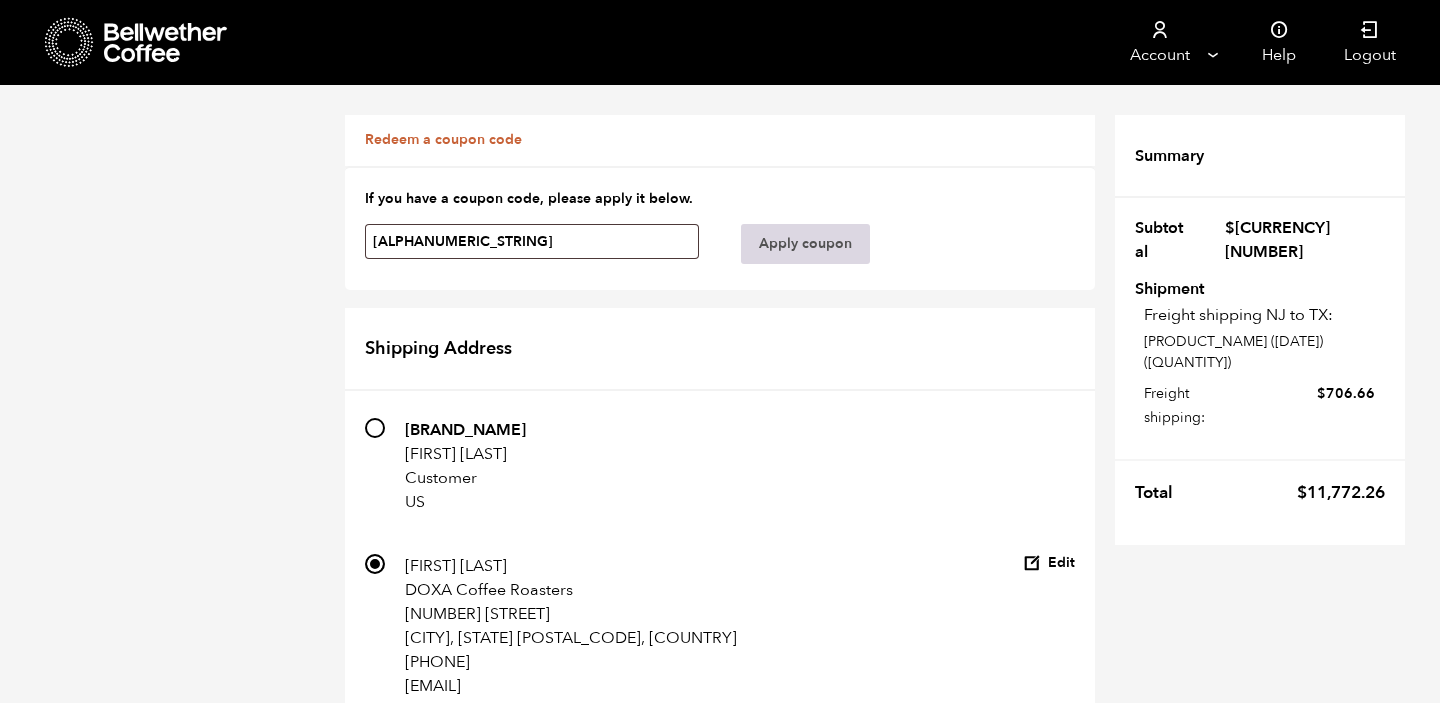 click on "Apply coupon" at bounding box center (805, 244) 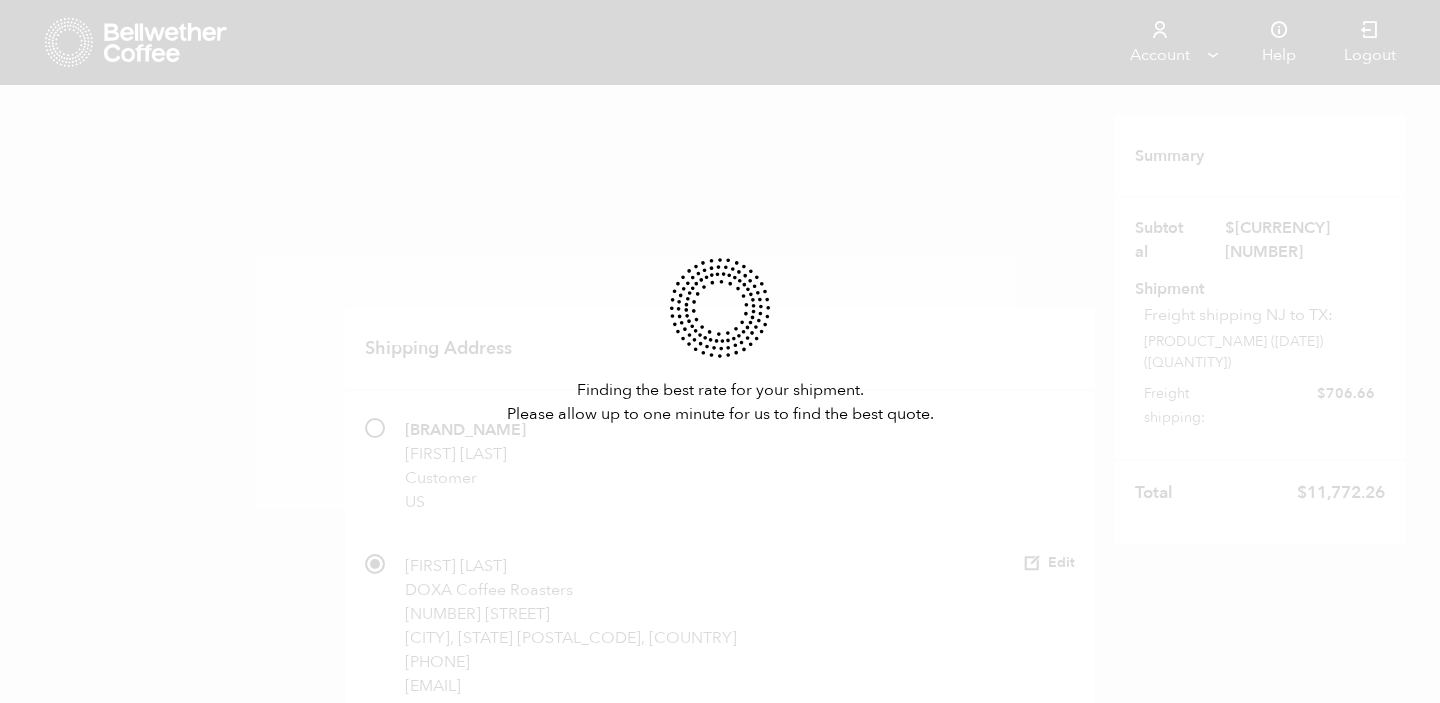 type 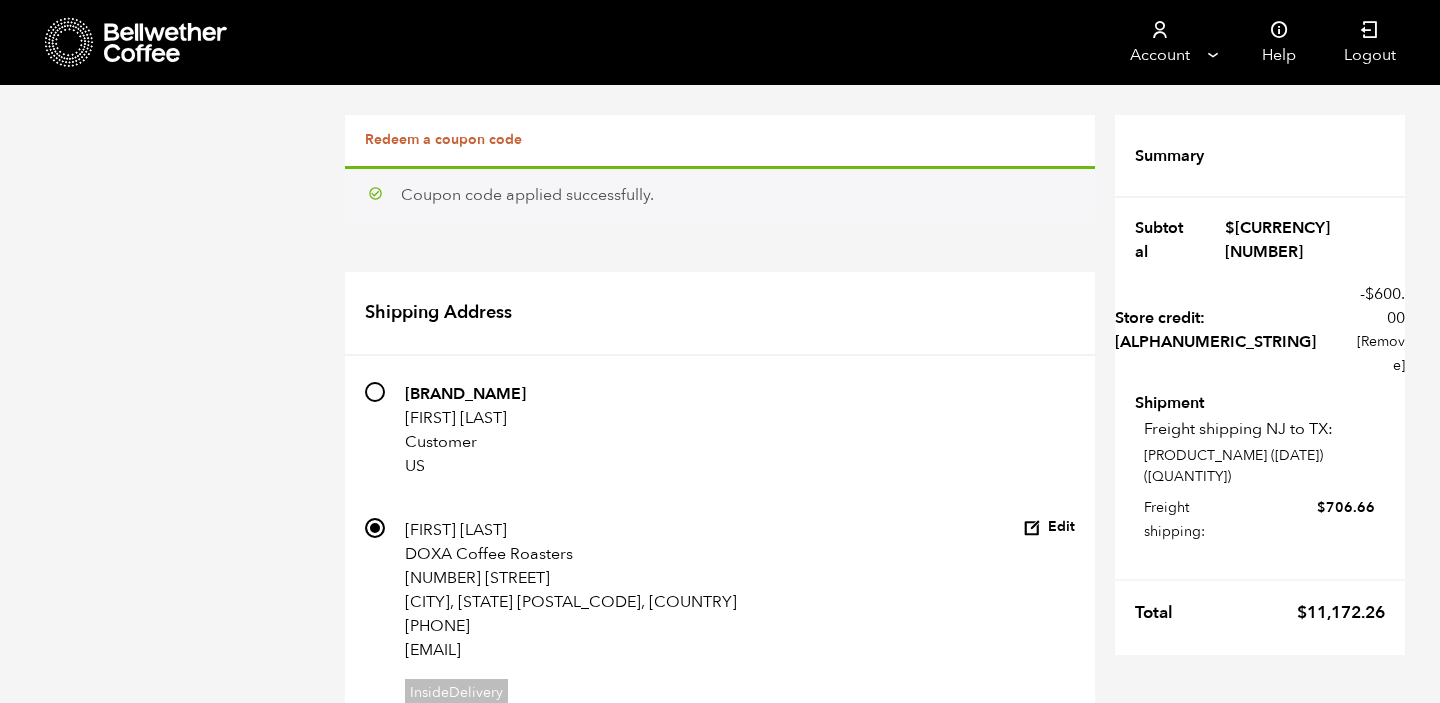 scroll, scrollTop: 1392, scrollLeft: 0, axis: vertical 